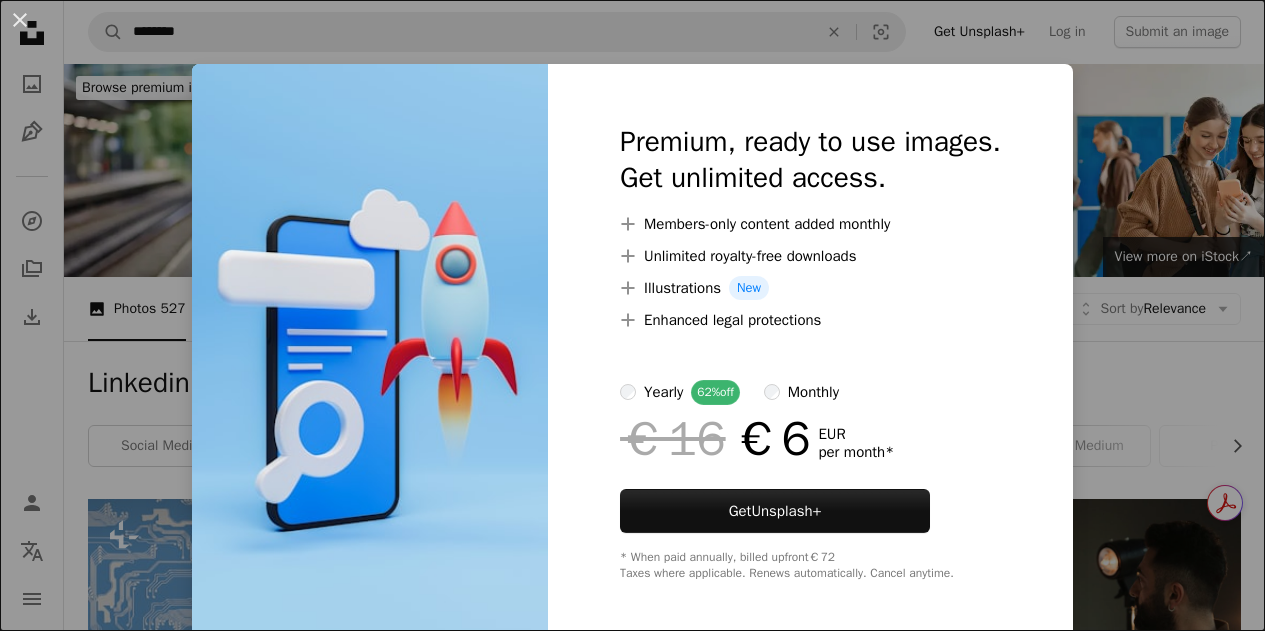 scroll, scrollTop: 754, scrollLeft: 0, axis: vertical 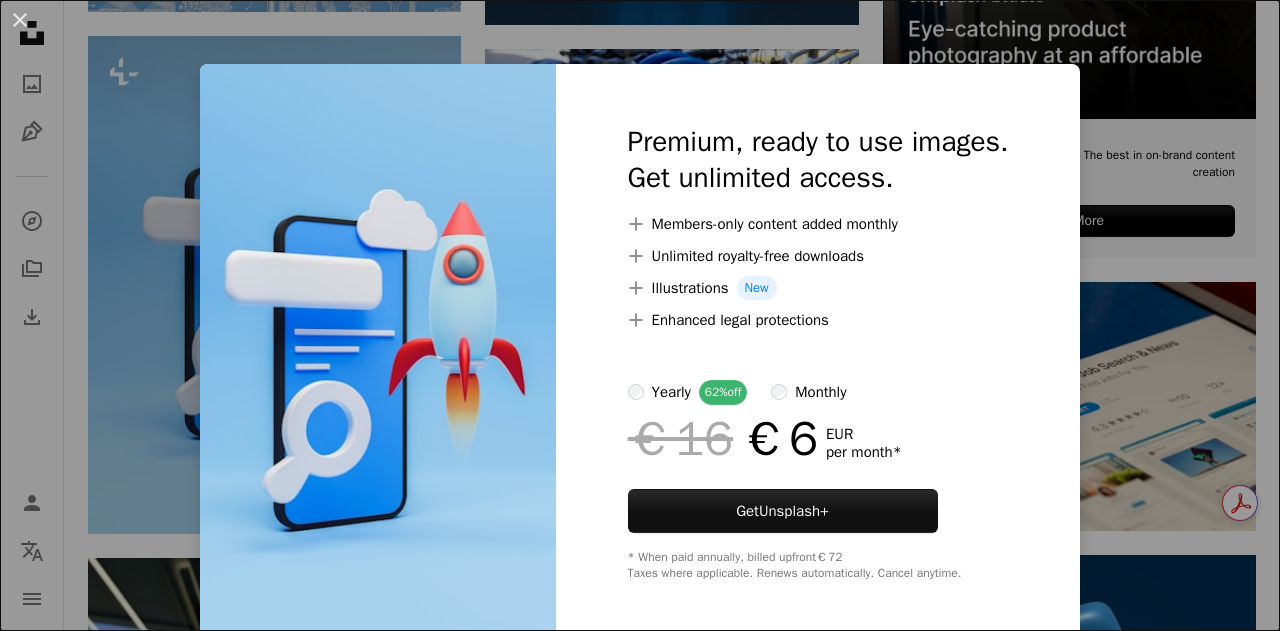 click on "An X shape Premium, ready to use images. Get unlimited access. A plus sign Members-only content added monthly A plus sign Unlimited royalty-free downloads A plus sign Illustrations  New A plus sign Enhanced legal protections yearly 62%  off monthly €16   €6 EUR per month * Get  Unsplash+ * When paid annually, billed upfront  €72 Taxes where applicable. Renews automatically. Cancel anytime." at bounding box center [640, 315] 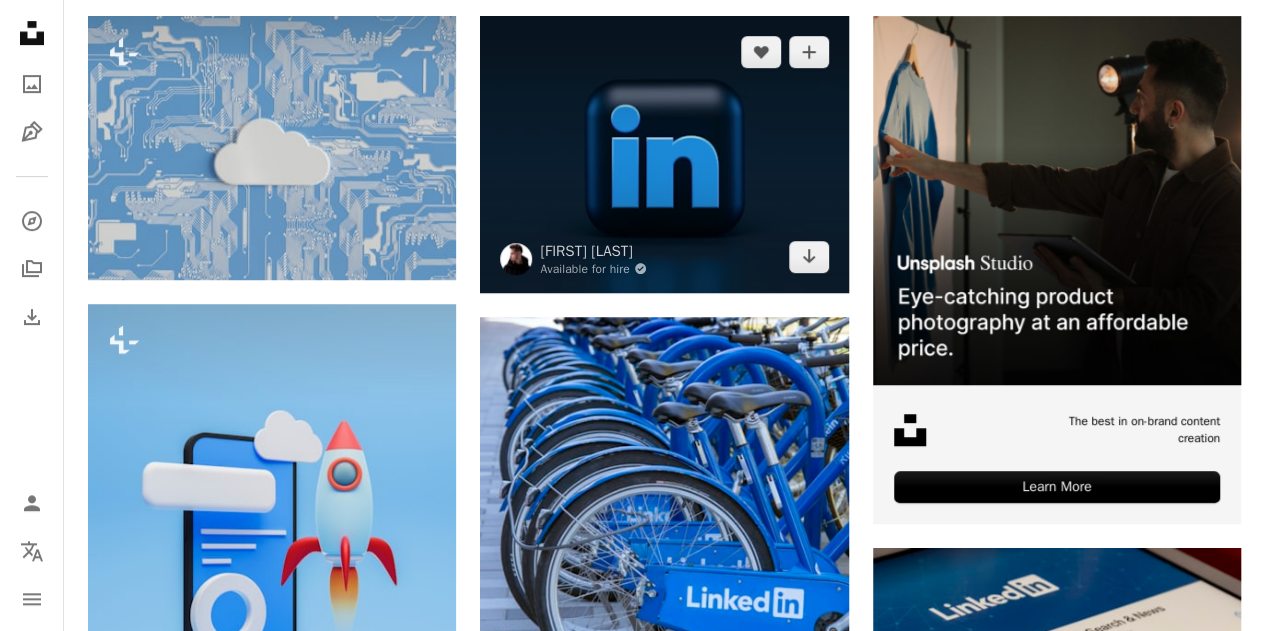 scroll, scrollTop: 521, scrollLeft: 0, axis: vertical 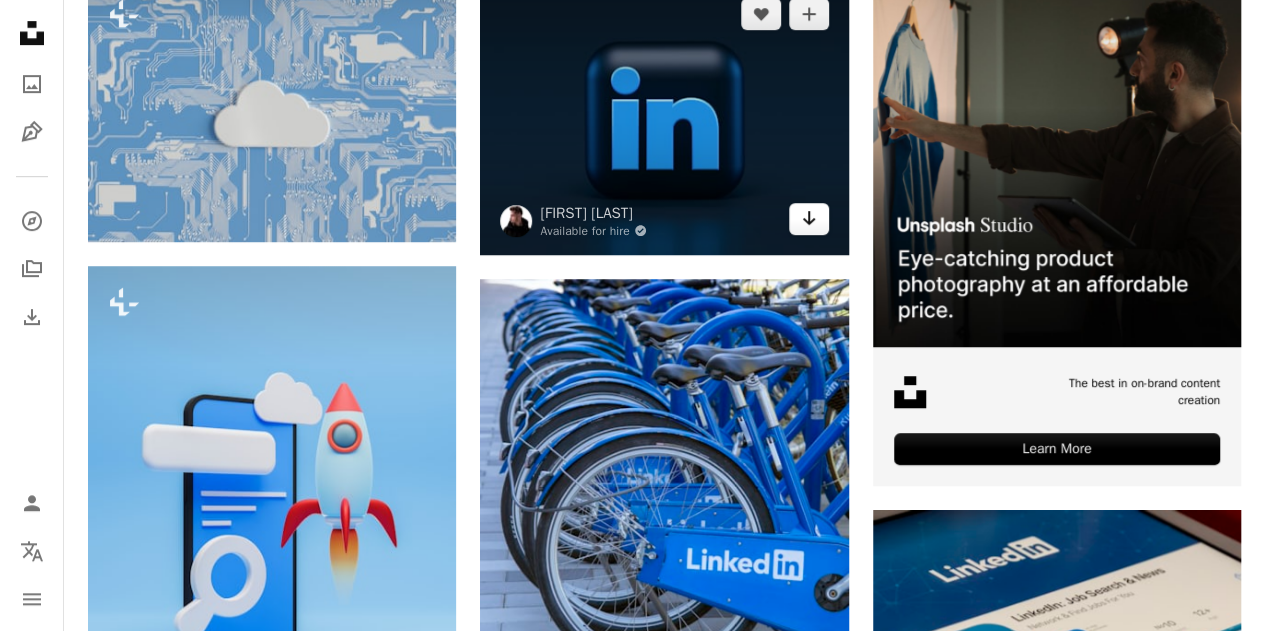 click 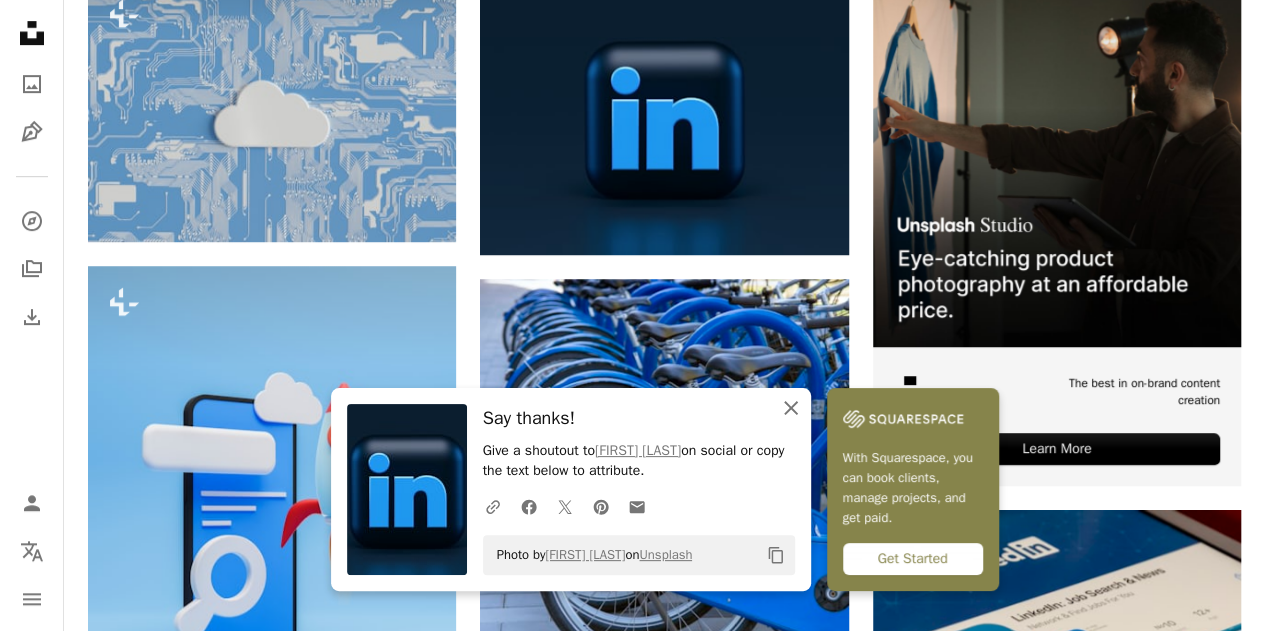 click on "An X shape" 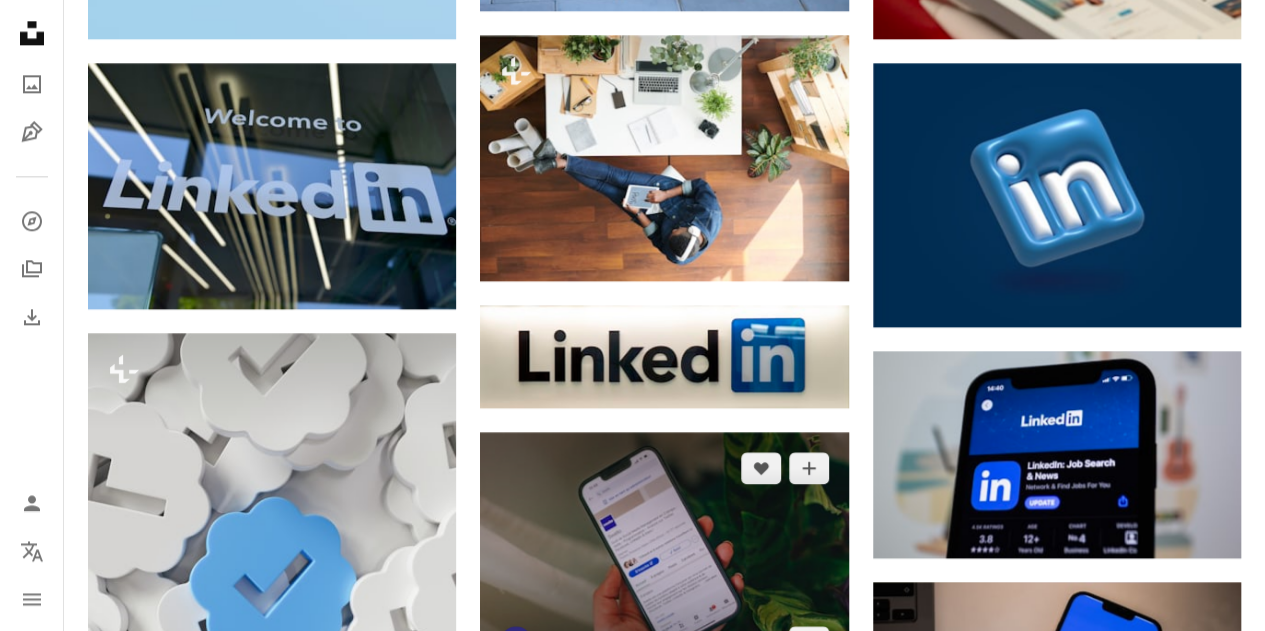 scroll, scrollTop: 1239, scrollLeft: 0, axis: vertical 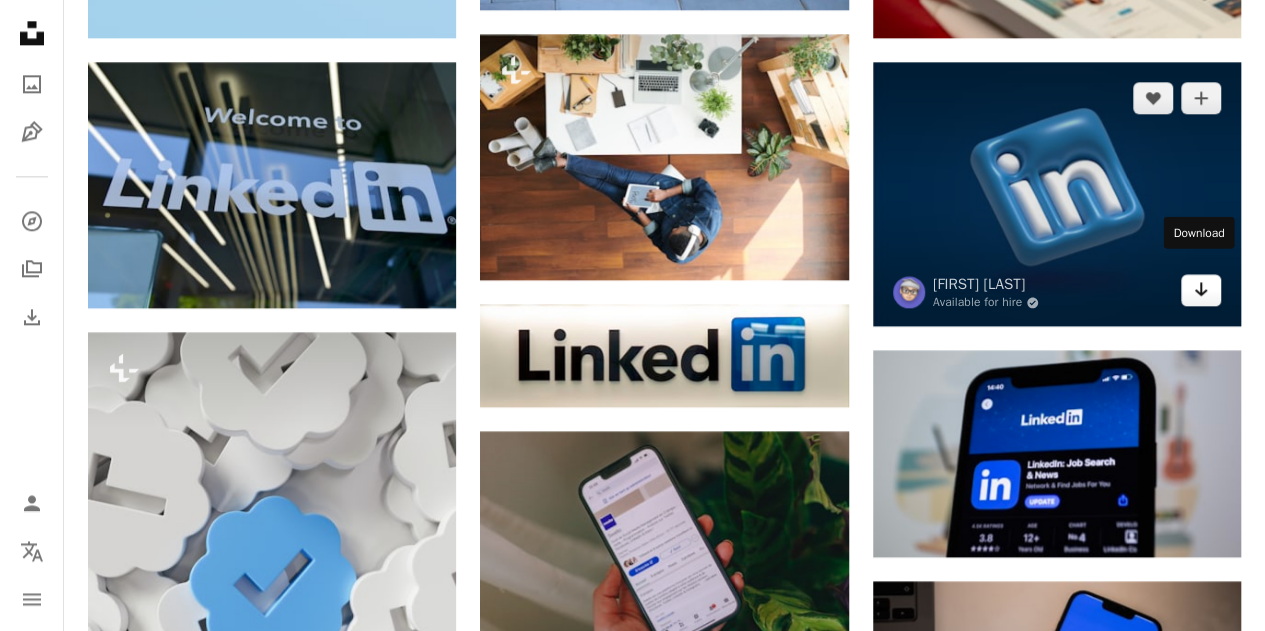 click on "Arrow pointing down" 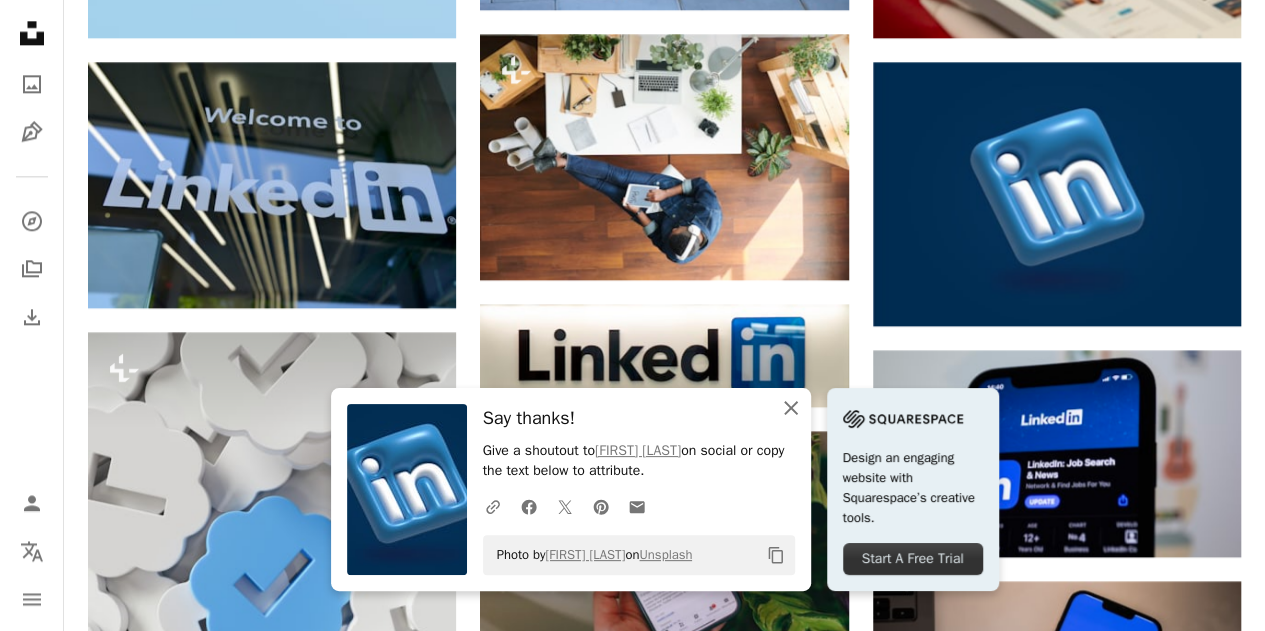 click on "An X shape Close" at bounding box center [791, 408] 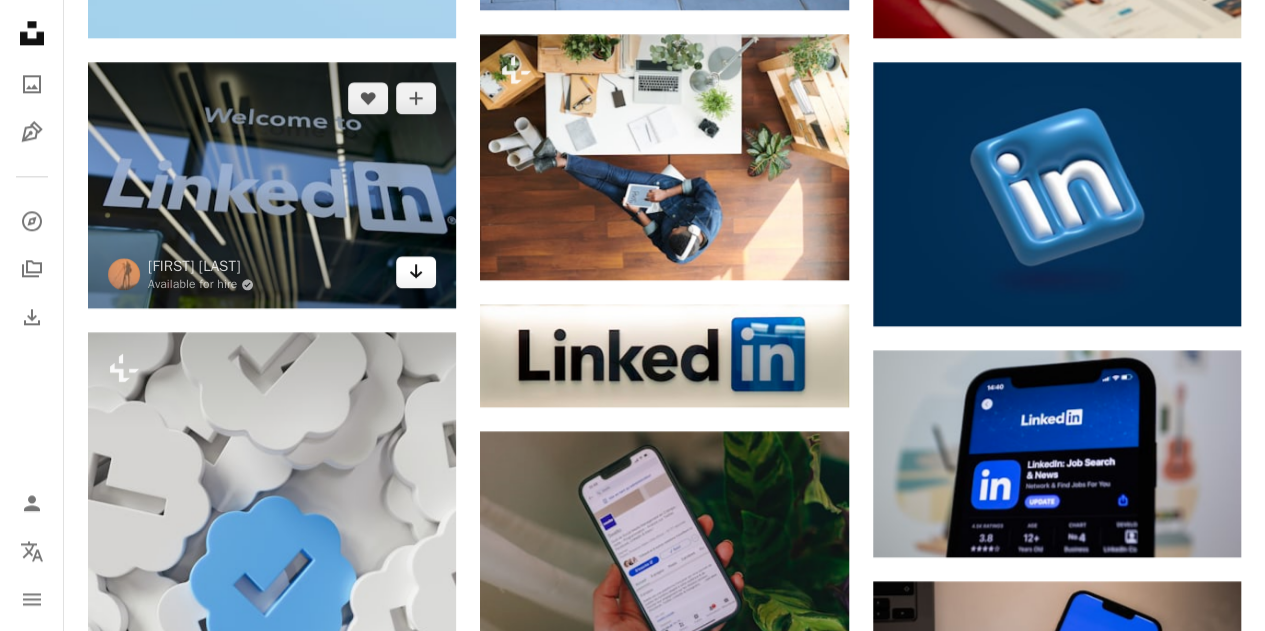 click on "Arrow pointing down" at bounding box center (416, 272) 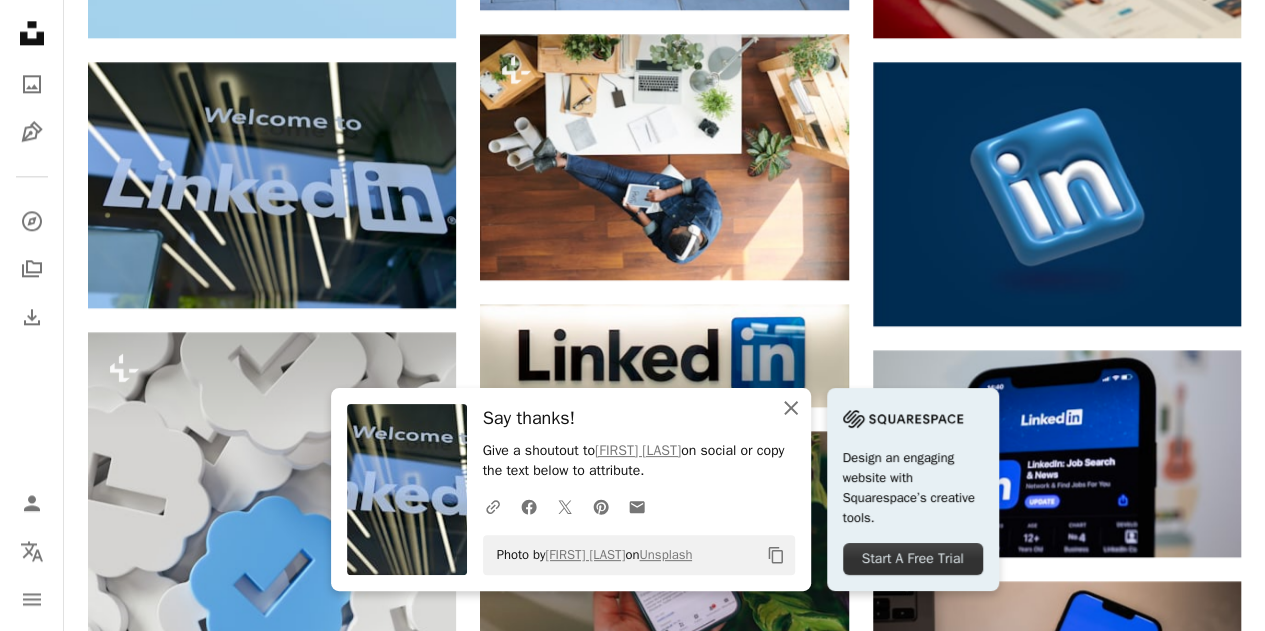 click 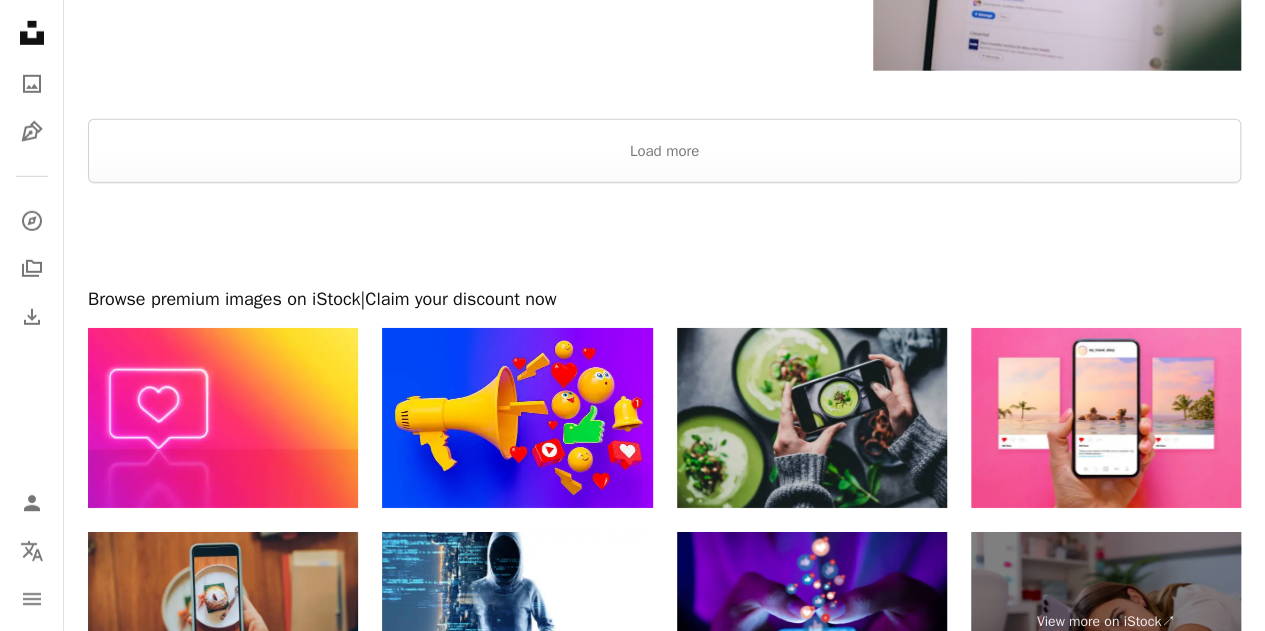 scroll, scrollTop: 3063, scrollLeft: 0, axis: vertical 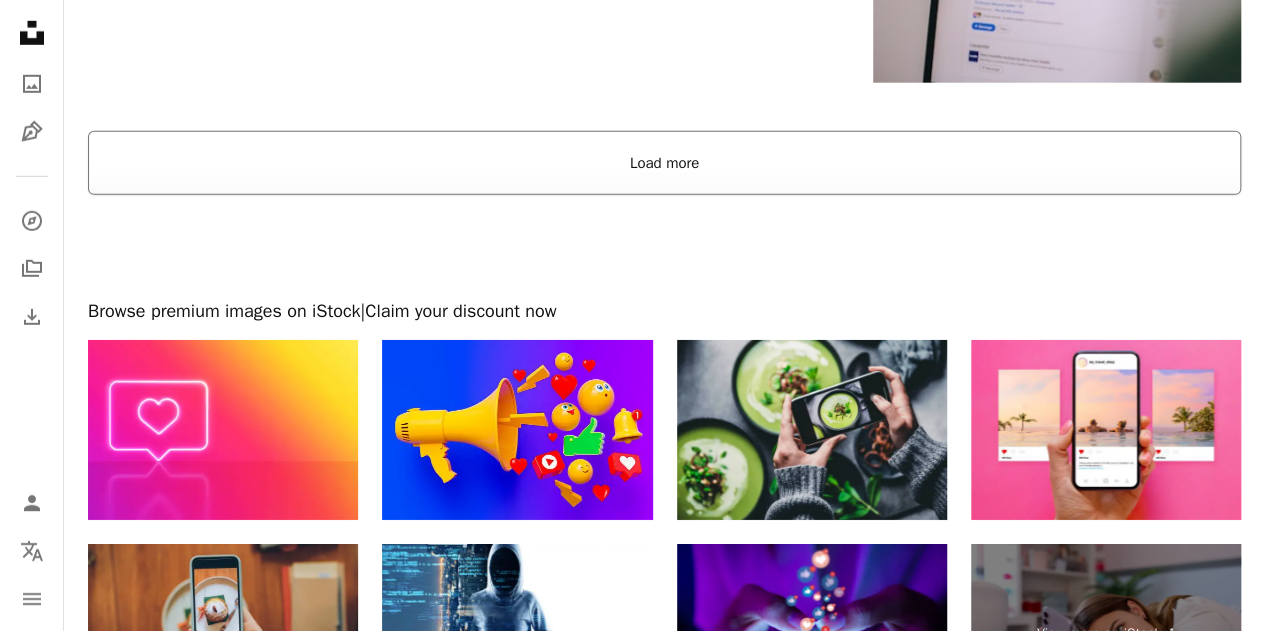 click on "Load more" at bounding box center [664, 163] 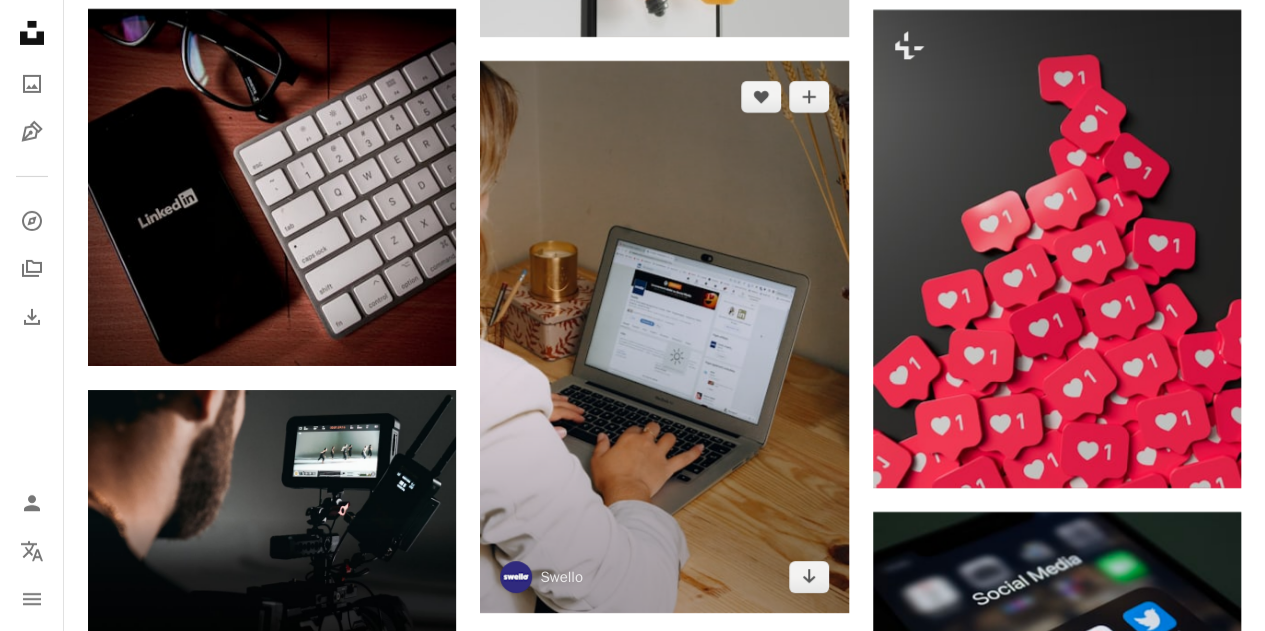 scroll, scrollTop: 3444, scrollLeft: 0, axis: vertical 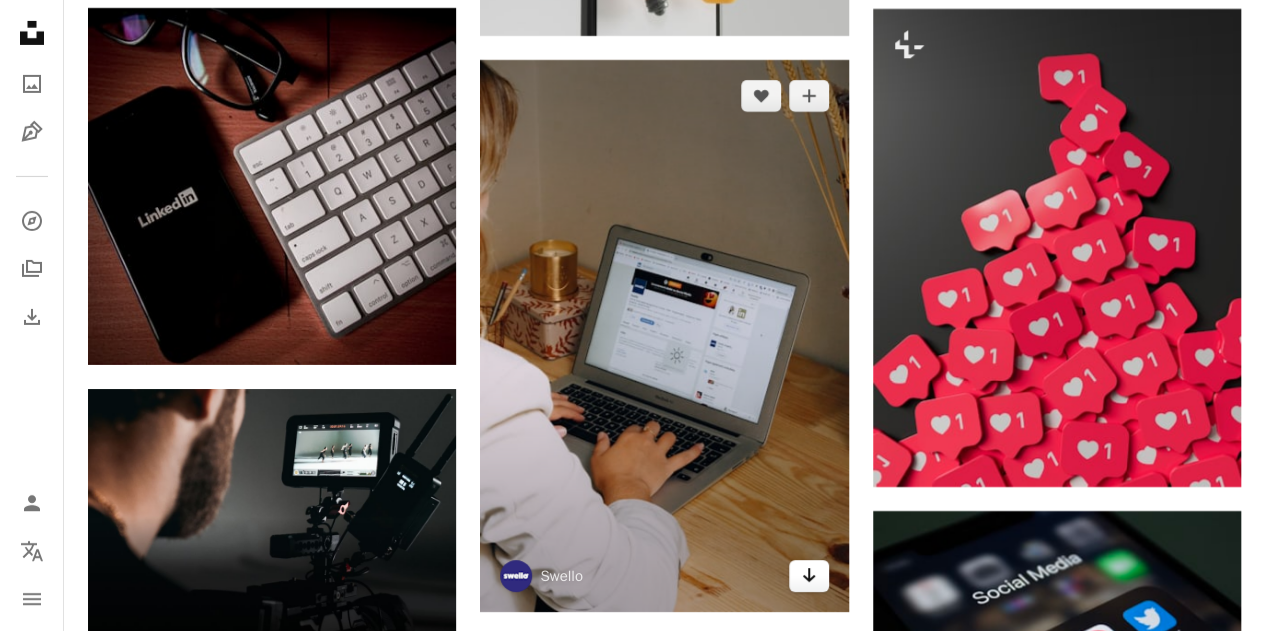 click on "Arrow pointing down" at bounding box center (809, 576) 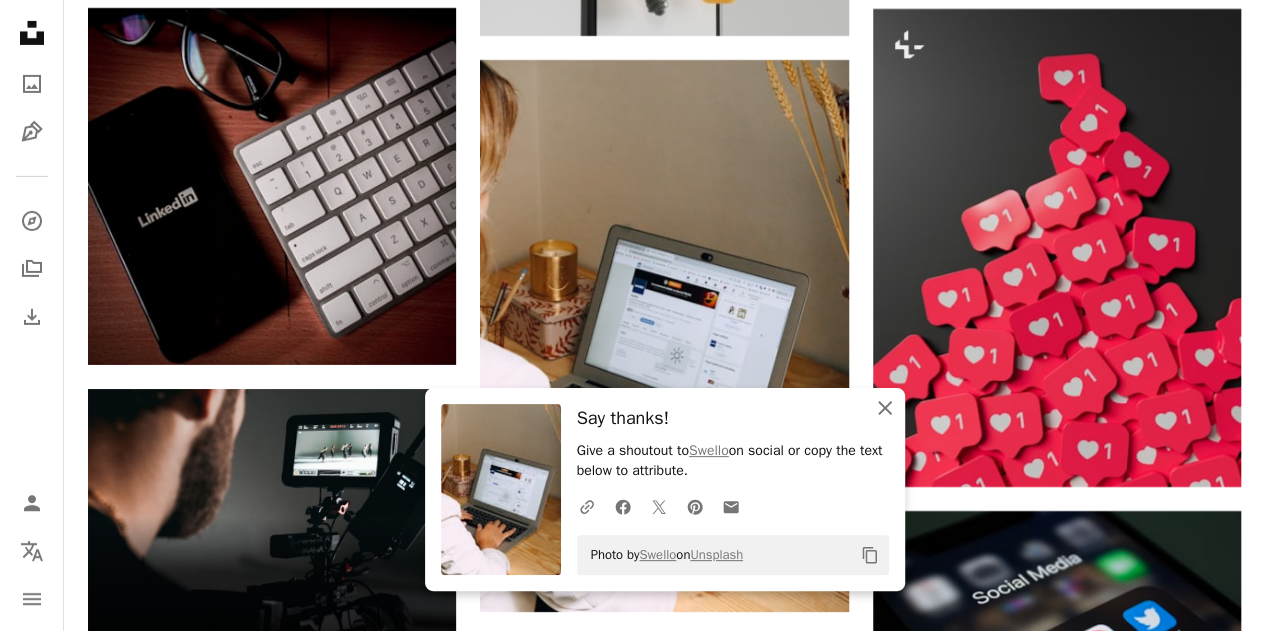 click 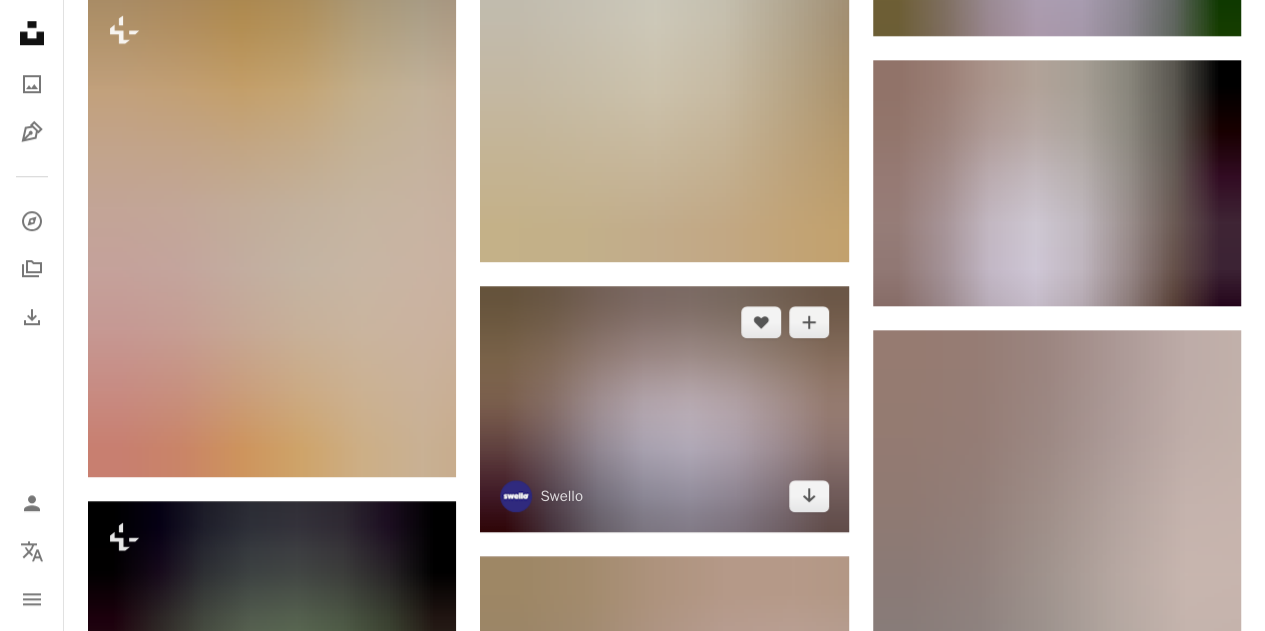 scroll, scrollTop: 4641, scrollLeft: 0, axis: vertical 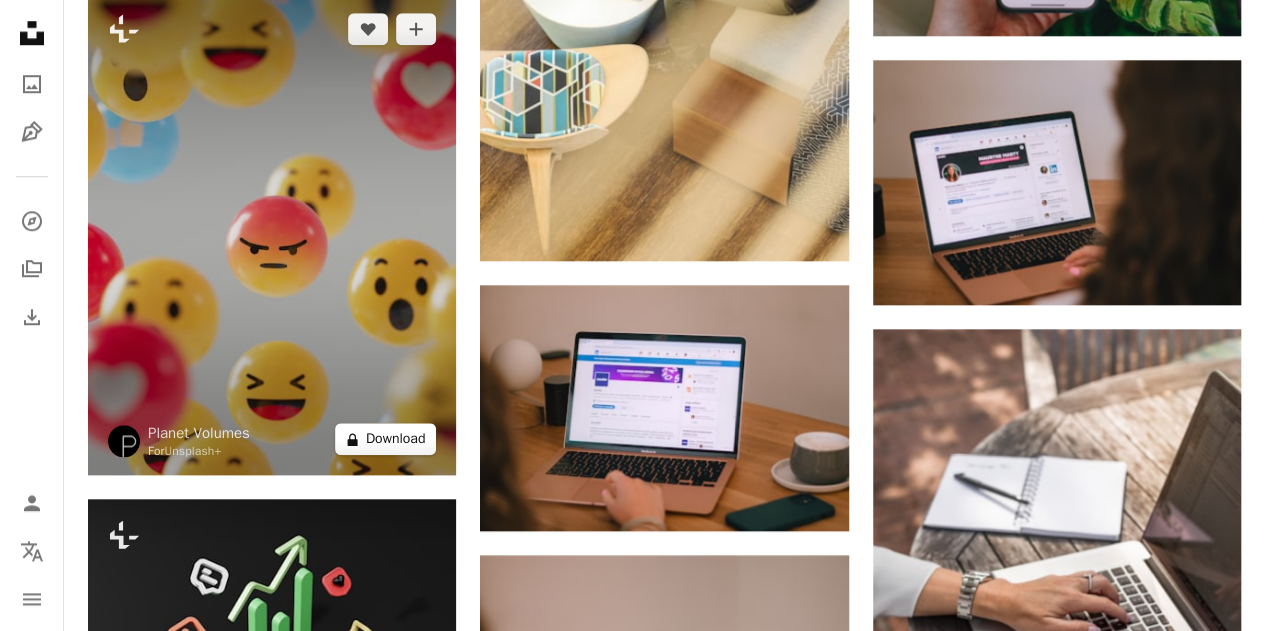 click on "A lock Download" at bounding box center (386, 439) 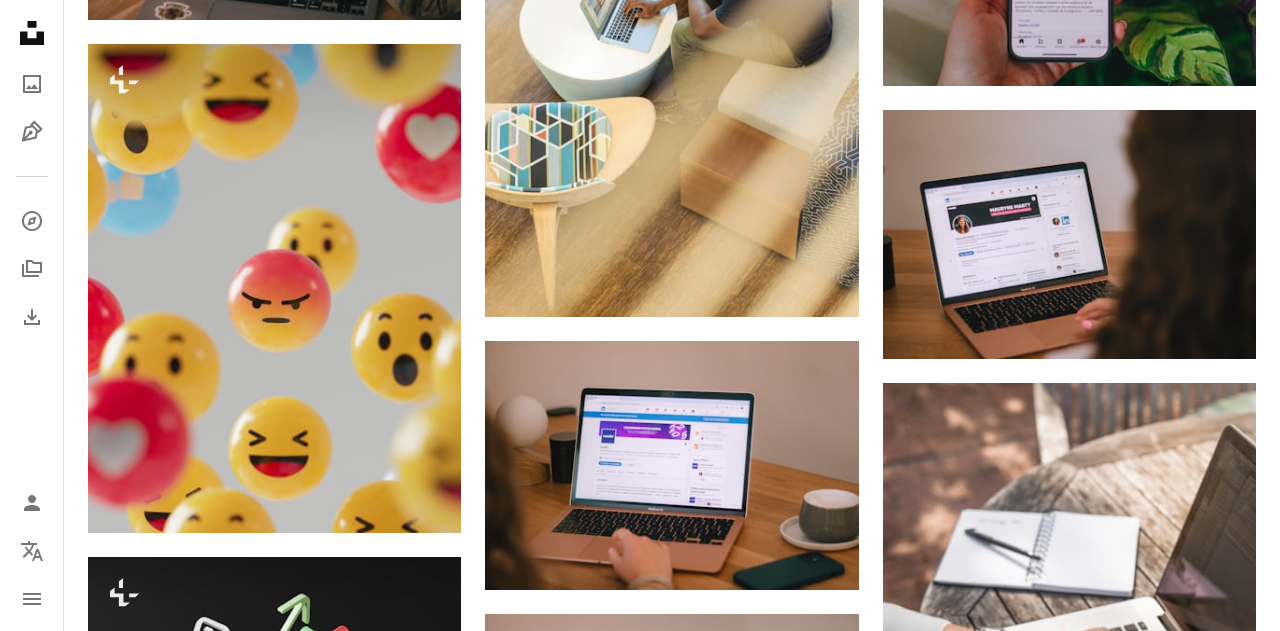 click on "An X shape Premium, ready to use images. Get unlimited access. A plus sign Members-only content added monthly A plus sign Unlimited royalty-free downloads A plus sign Illustrations  New A plus sign Enhanced legal protections yearly 62%  off monthly €16   €6 EUR per month * Get  Unsplash+ * When paid annually, billed upfront  €72 Taxes where applicable. Renews automatically. Cancel anytime." at bounding box center [640, 4017] 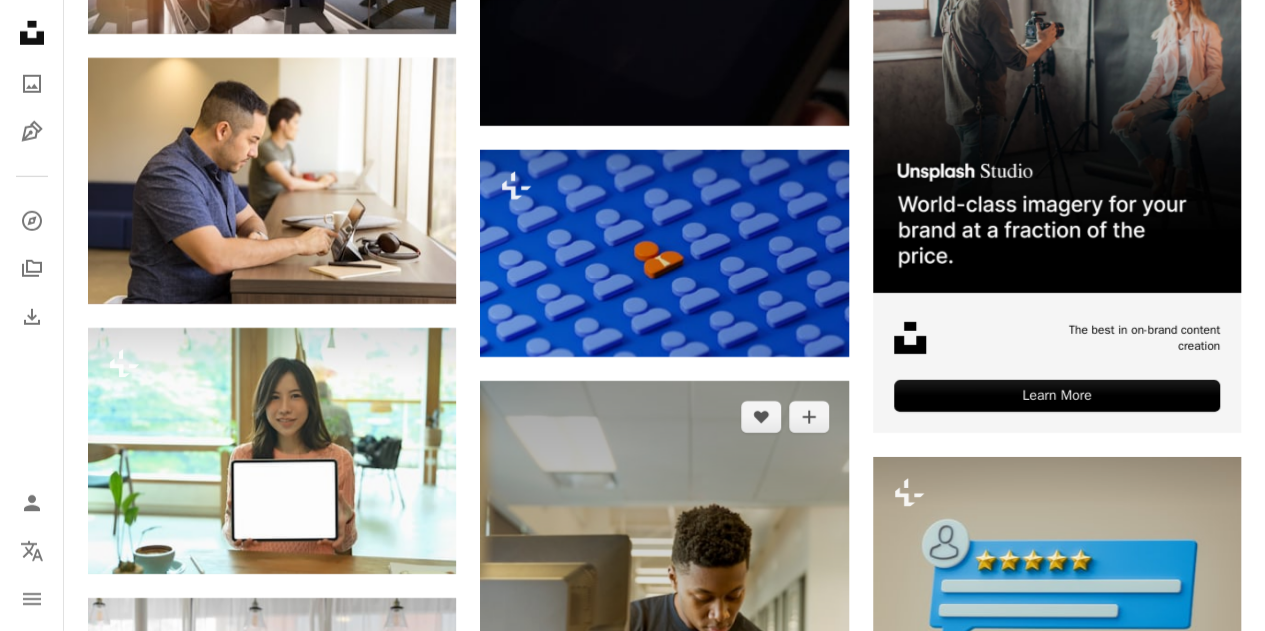 scroll, scrollTop: 6650, scrollLeft: 0, axis: vertical 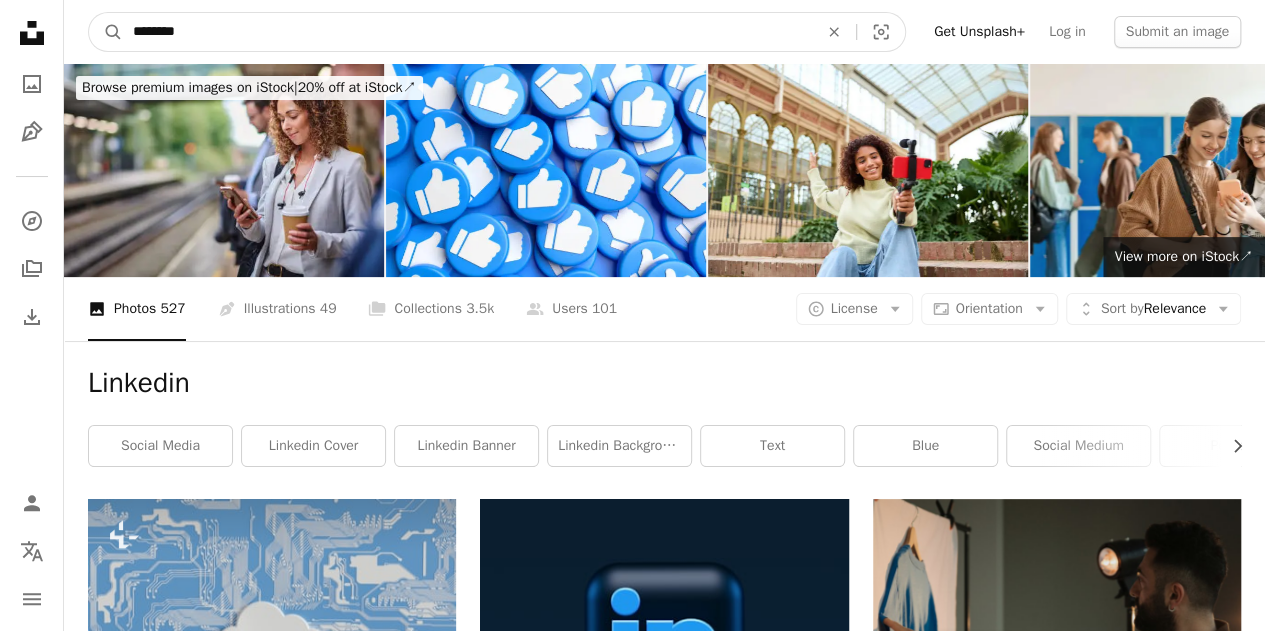 click on "Unsplash logo Unsplash Home A photo Pen Tool A compass A stack of folders Download Person Localization icon navigation menu A magnifying glass ******** An X shape Visual search Get Unsplash+ Log in Submit an image Browse premium images on iStock  |  20% off at iStock  ↗ Browse premium images on iStock 20% off at iStock  ↗ View more  ↗ View more on iStock  ↗ A photo Photos   527 Pen Tool Illustrations   49 A stack of folders Collections   3.5k A group of people Users   101 A copyright icon © License Arrow down Aspect ratio Orientation Arrow down Unfold Sort by  Relevance Arrow down Filters Filters Linkedin Chevron right social media linkedin cover linkedin banner linkedin background text blue social medium person business internet phone mobile phone Plus sign for Unsplash+ A heart A plus sign Planet Volumes For  Unsplash+ A lock Download Plus sign for Unsplash+ A heart A plus sign Vimal S For  Unsplash+ A lock Download A heart A plus sign Greg Bulla Available for hire Arrow pointing down A heart" at bounding box center [632, 6523] 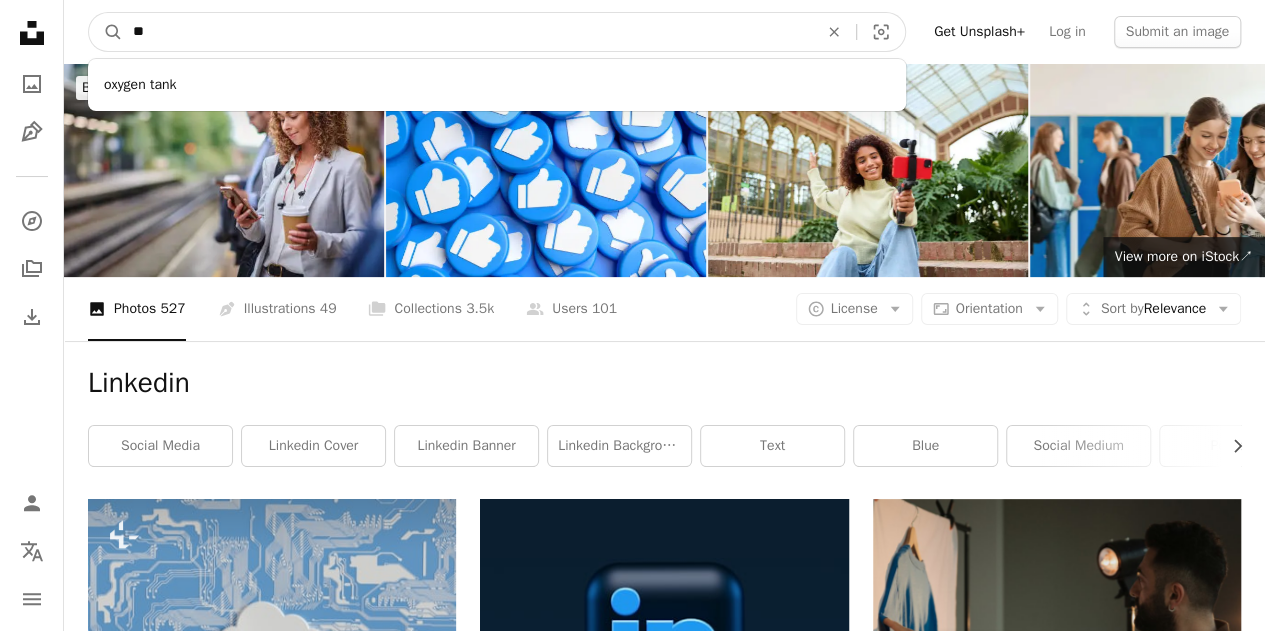 type on "*" 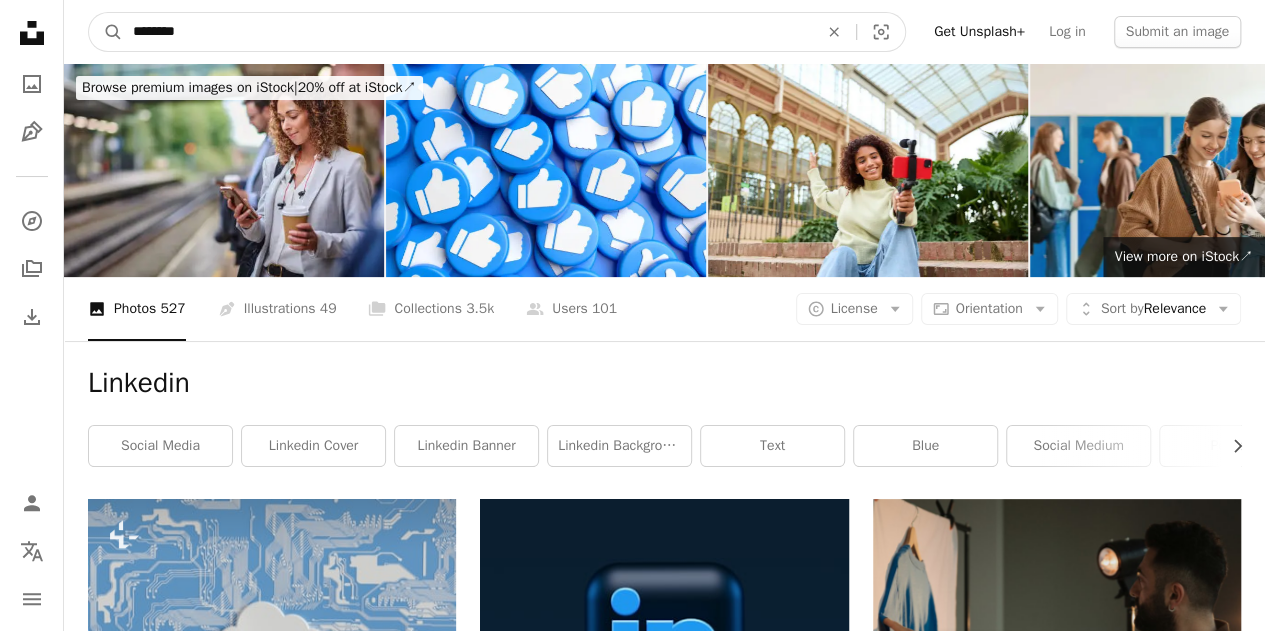 type on "*********" 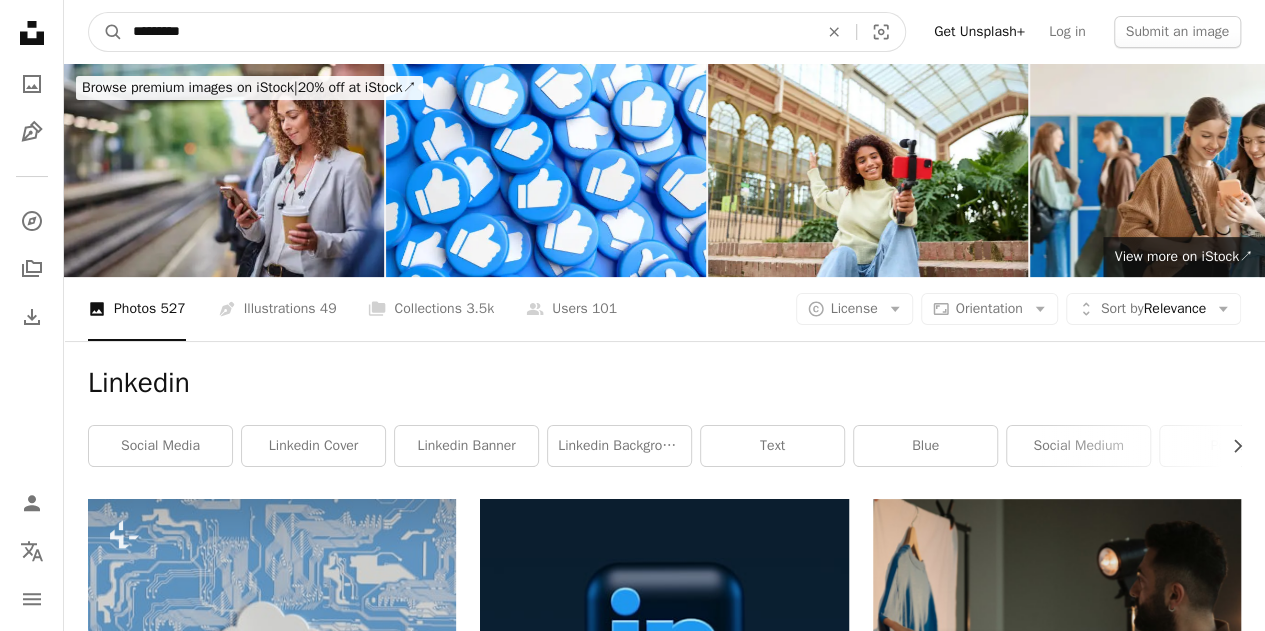click on "A magnifying glass" at bounding box center [106, 32] 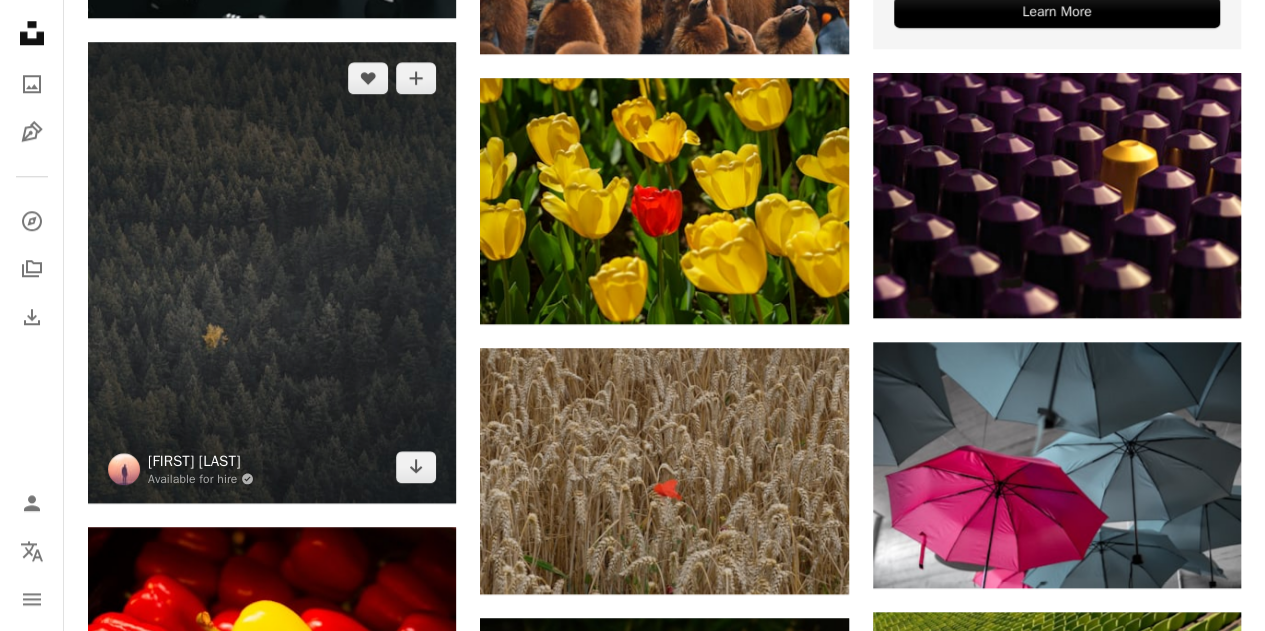scroll, scrollTop: 965, scrollLeft: 0, axis: vertical 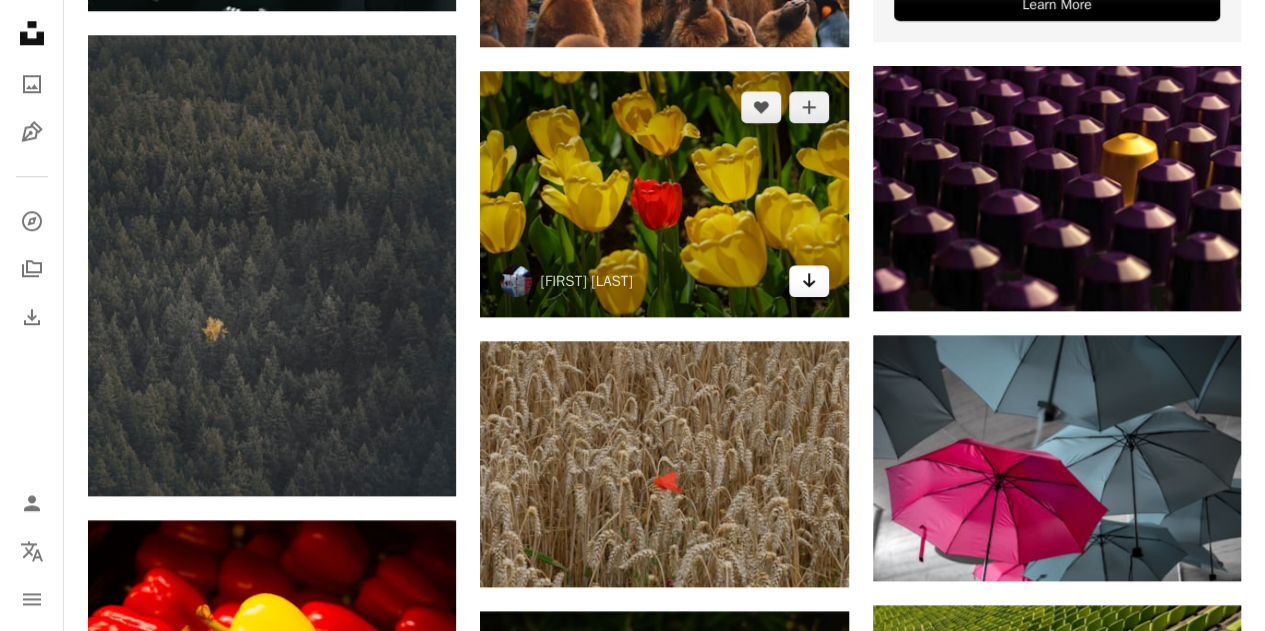 click on "Arrow pointing down" 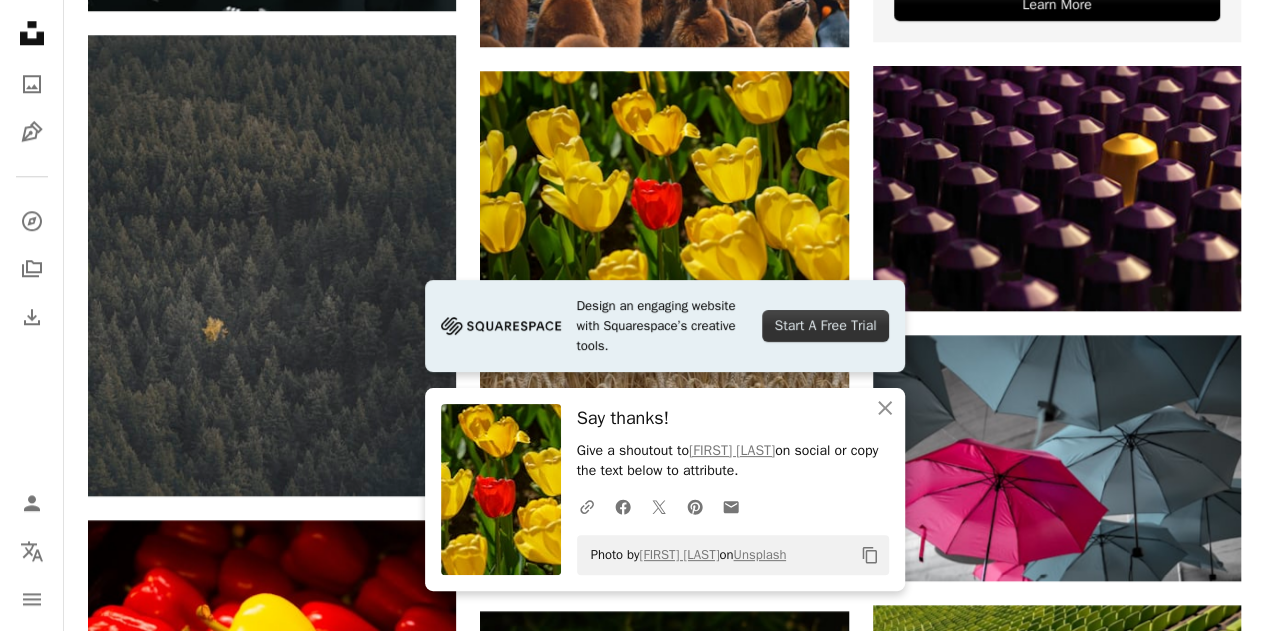 click on "[FIRST] [LAST]" at bounding box center (1057, 750) 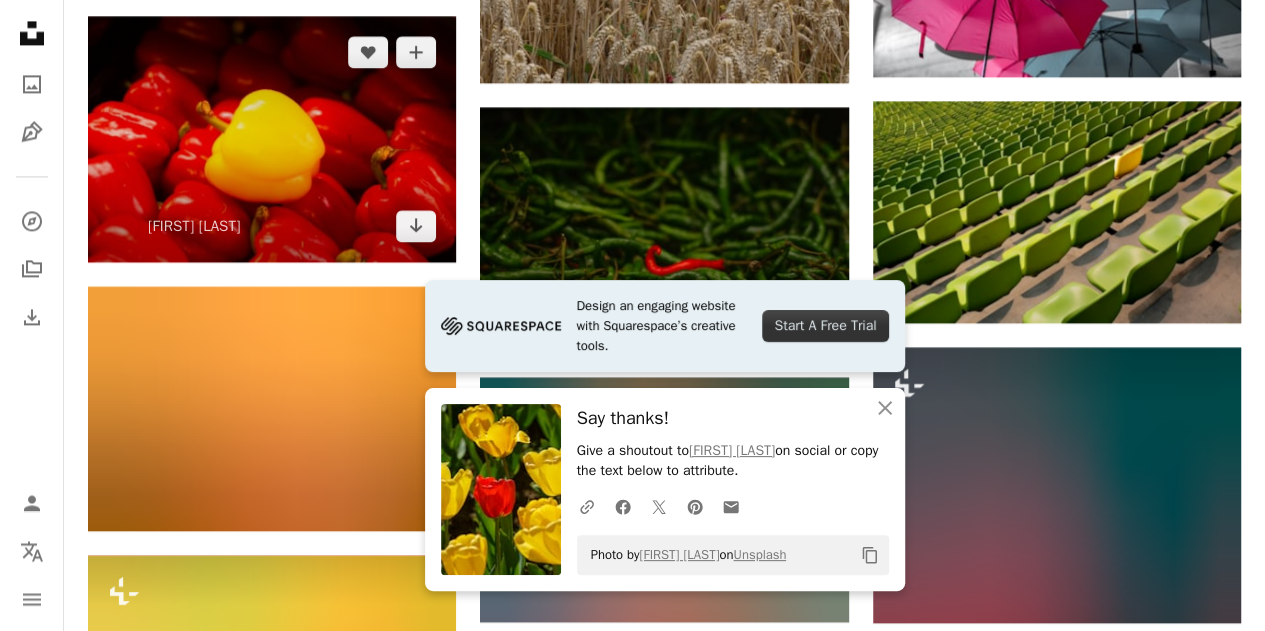 scroll, scrollTop: 1470, scrollLeft: 0, axis: vertical 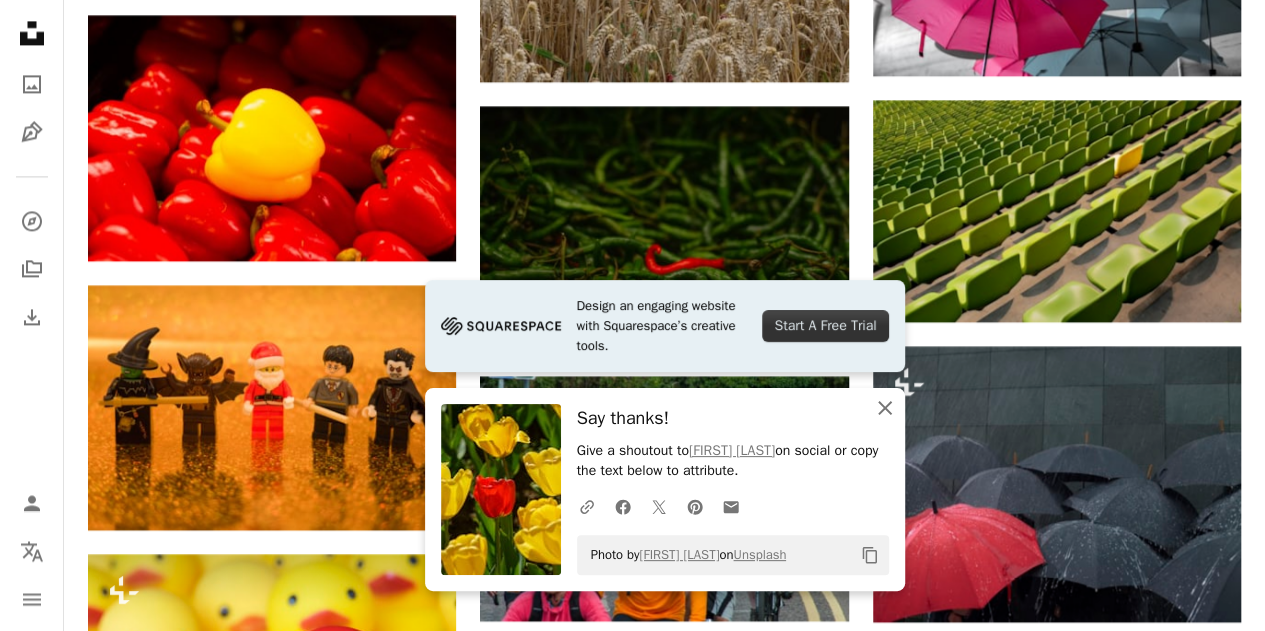 click on "An X shape" 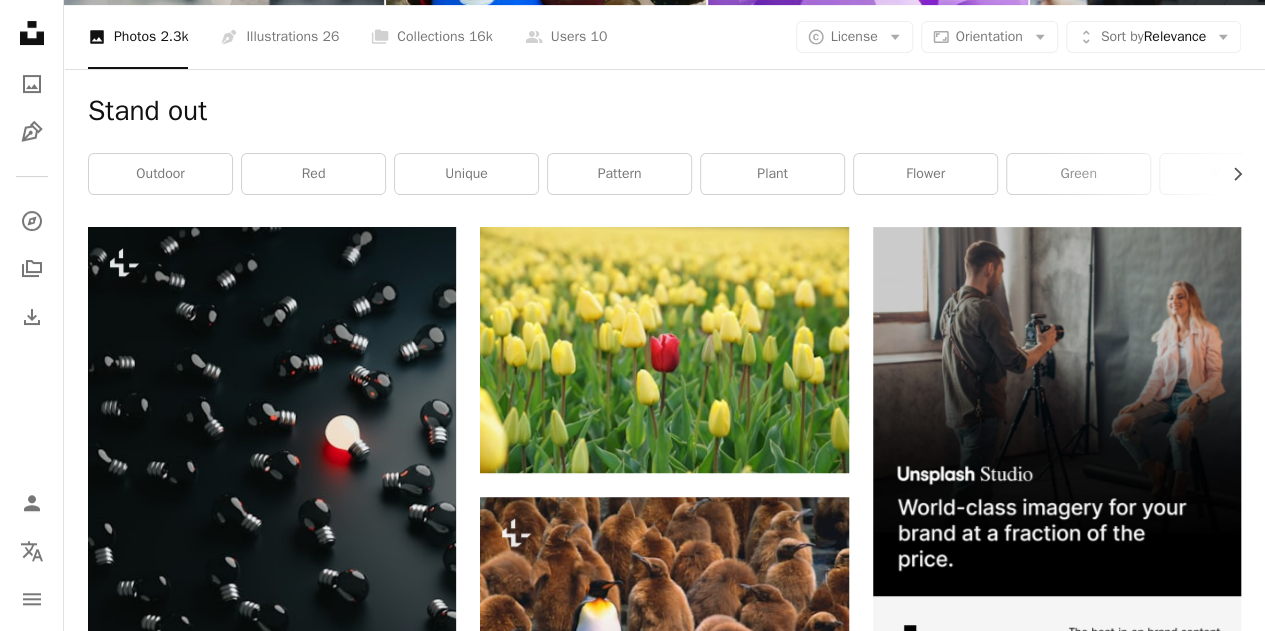 scroll, scrollTop: 0, scrollLeft: 0, axis: both 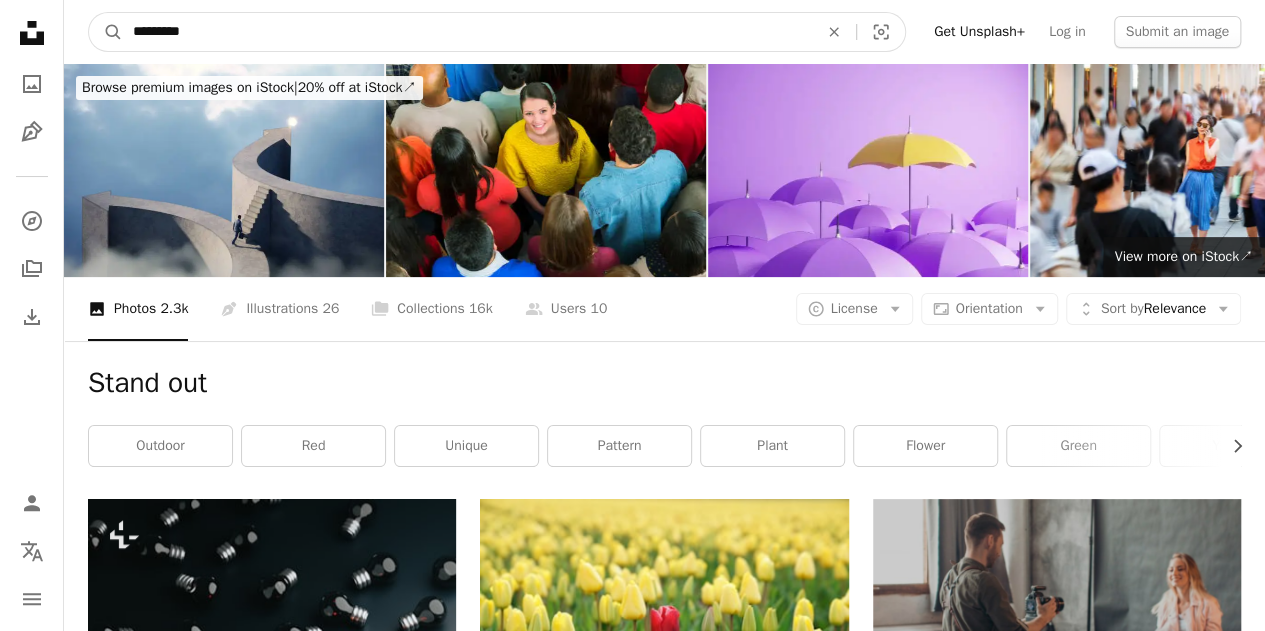 drag, startPoint x: 214, startPoint y: 37, endPoint x: 0, endPoint y: 27, distance: 214.23352 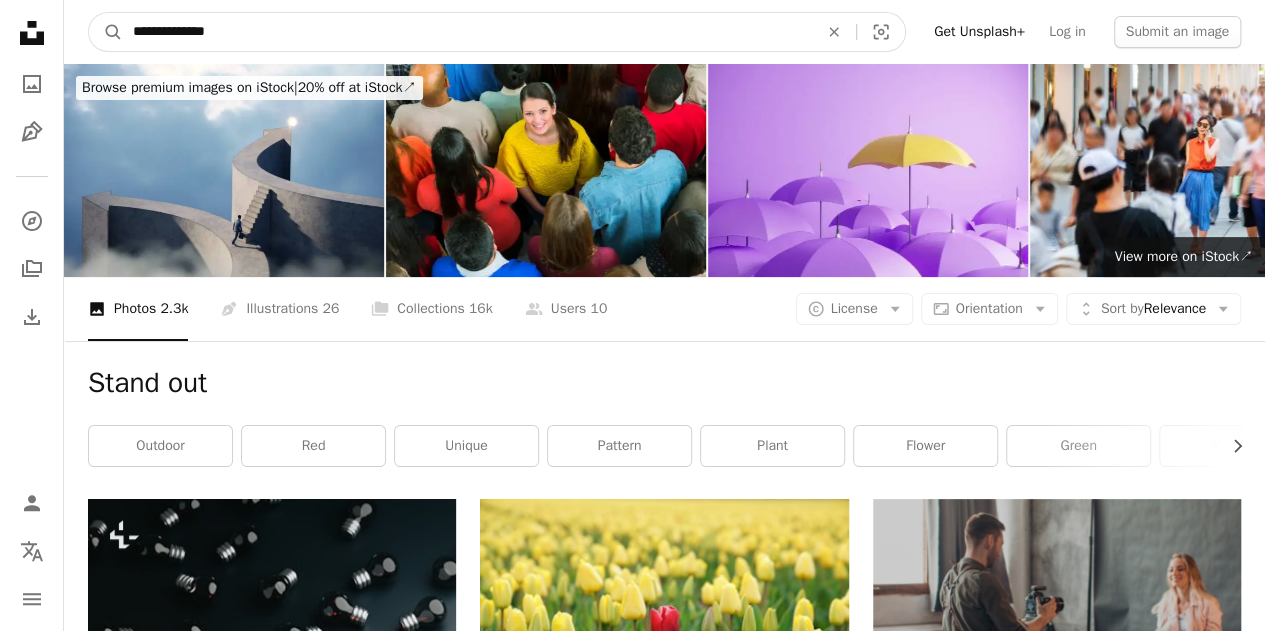 type on "**********" 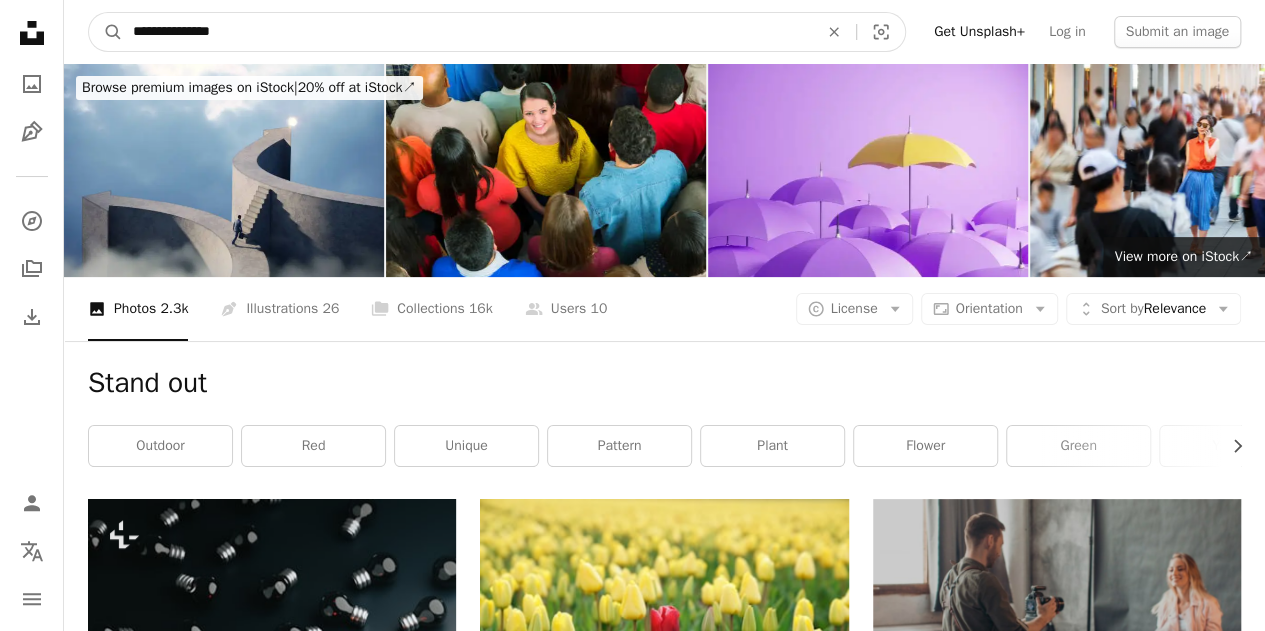 click on "A magnifying glass" at bounding box center [106, 32] 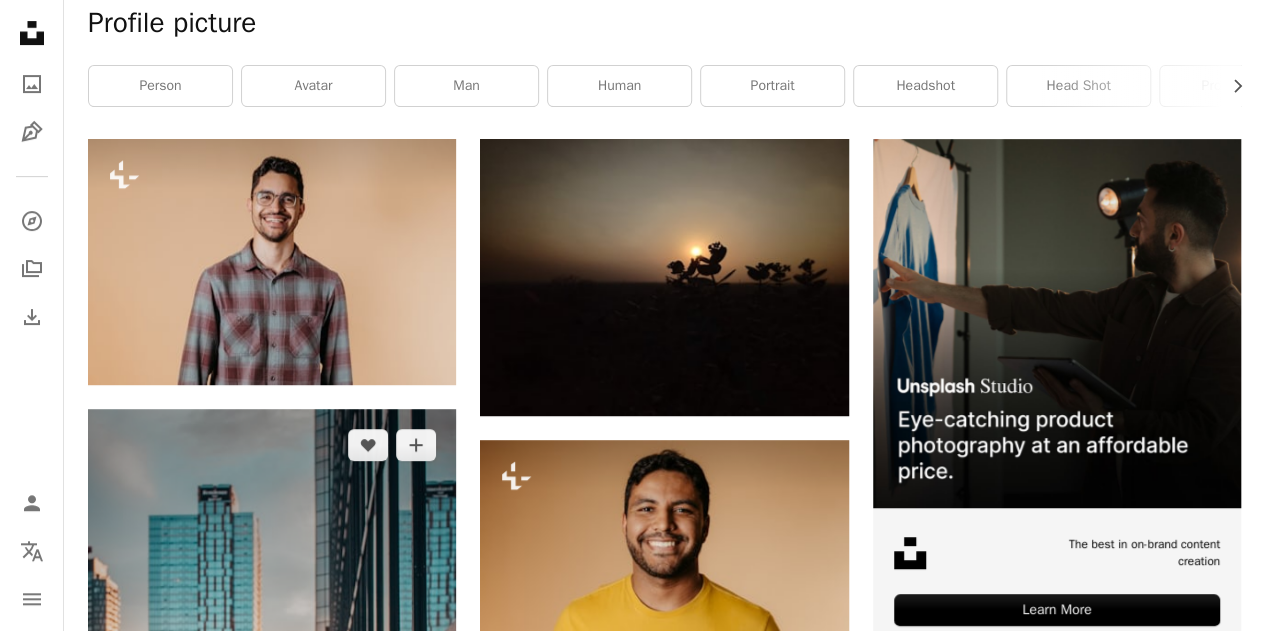 scroll, scrollTop: 372, scrollLeft: 0, axis: vertical 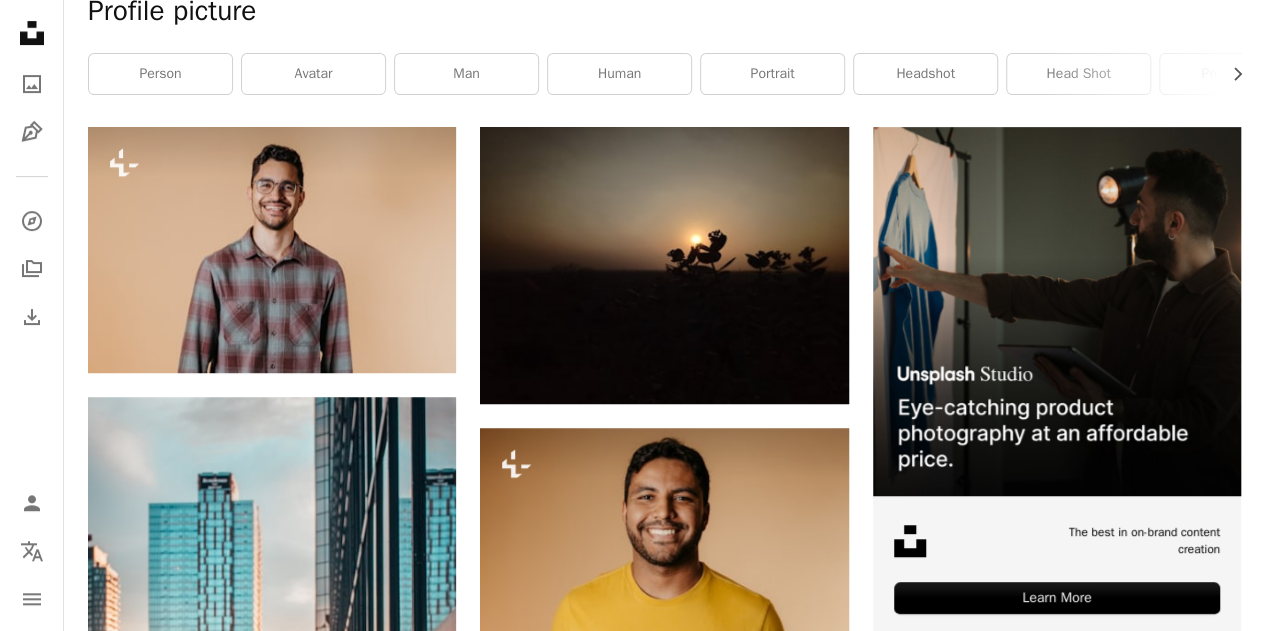 click on "Profile picture" at bounding box center [664, 11] 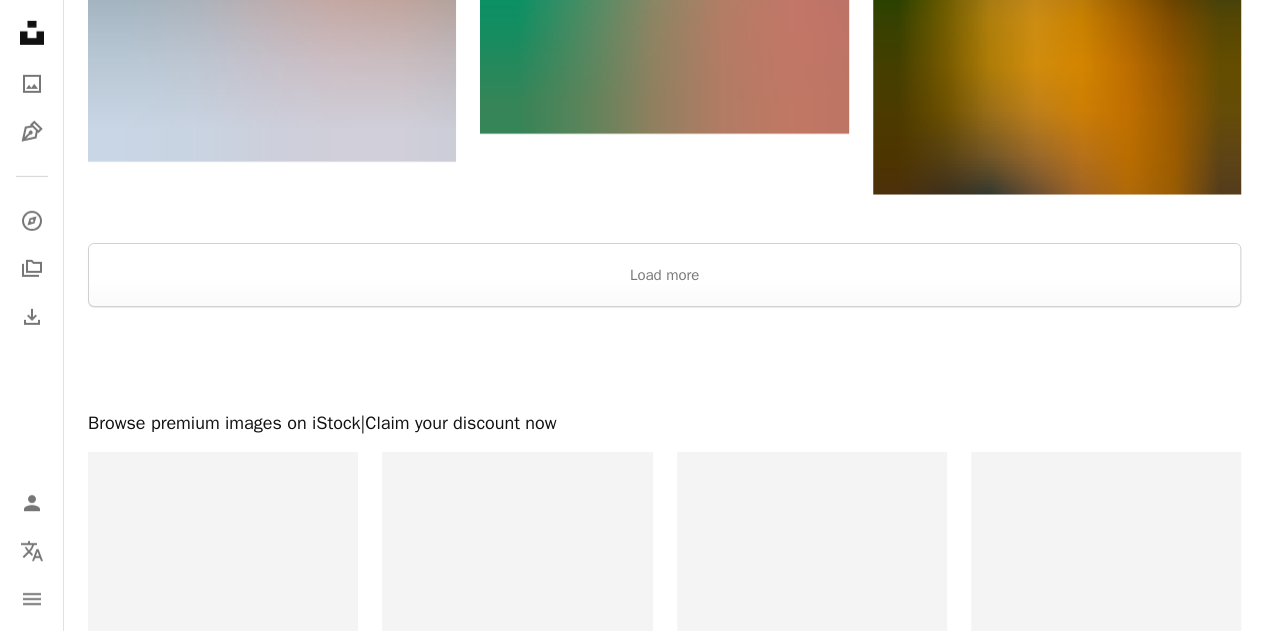 scroll, scrollTop: 3144, scrollLeft: 0, axis: vertical 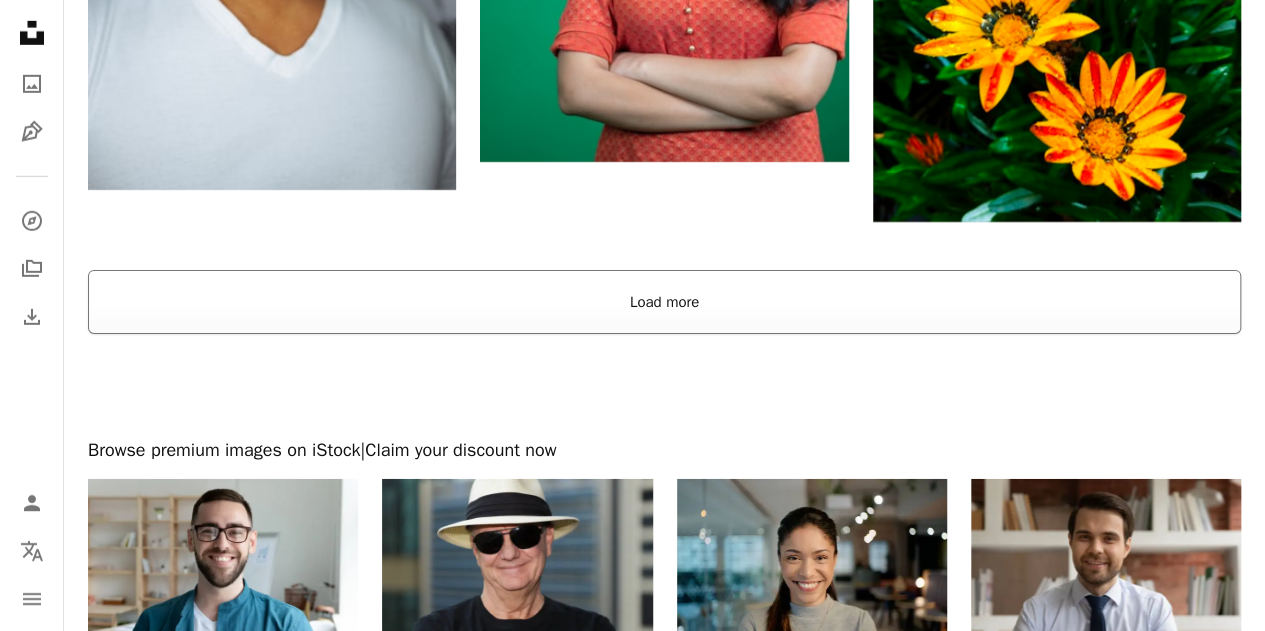 click on "Load more" at bounding box center [664, 302] 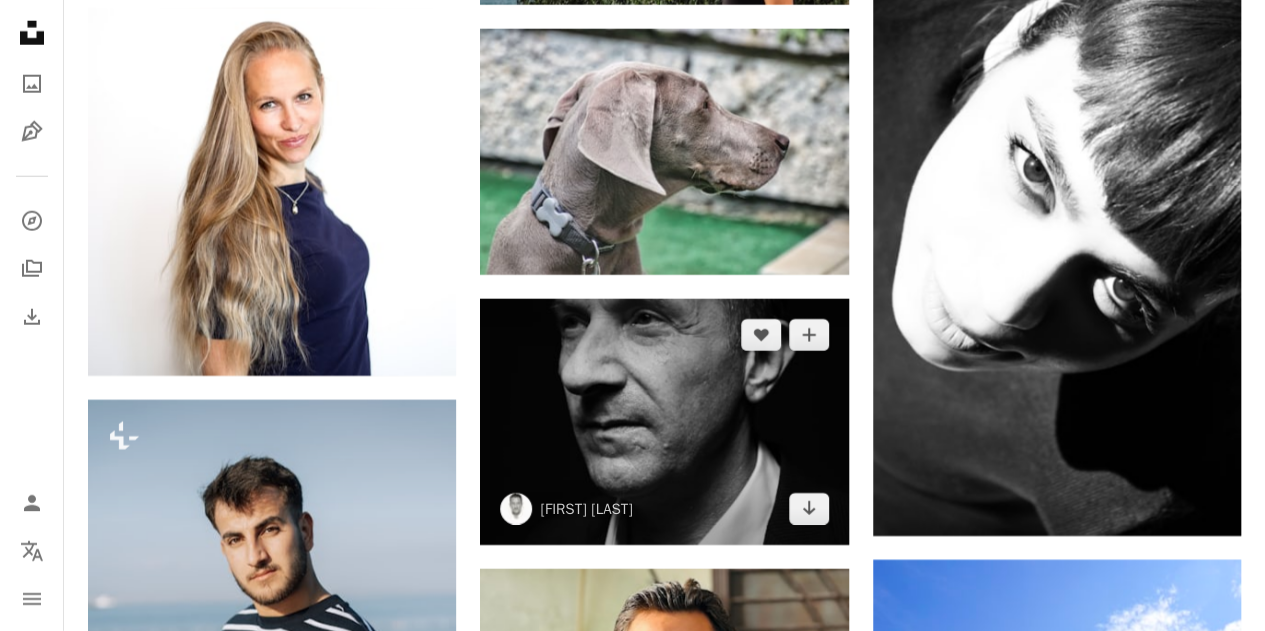 scroll, scrollTop: 10316, scrollLeft: 0, axis: vertical 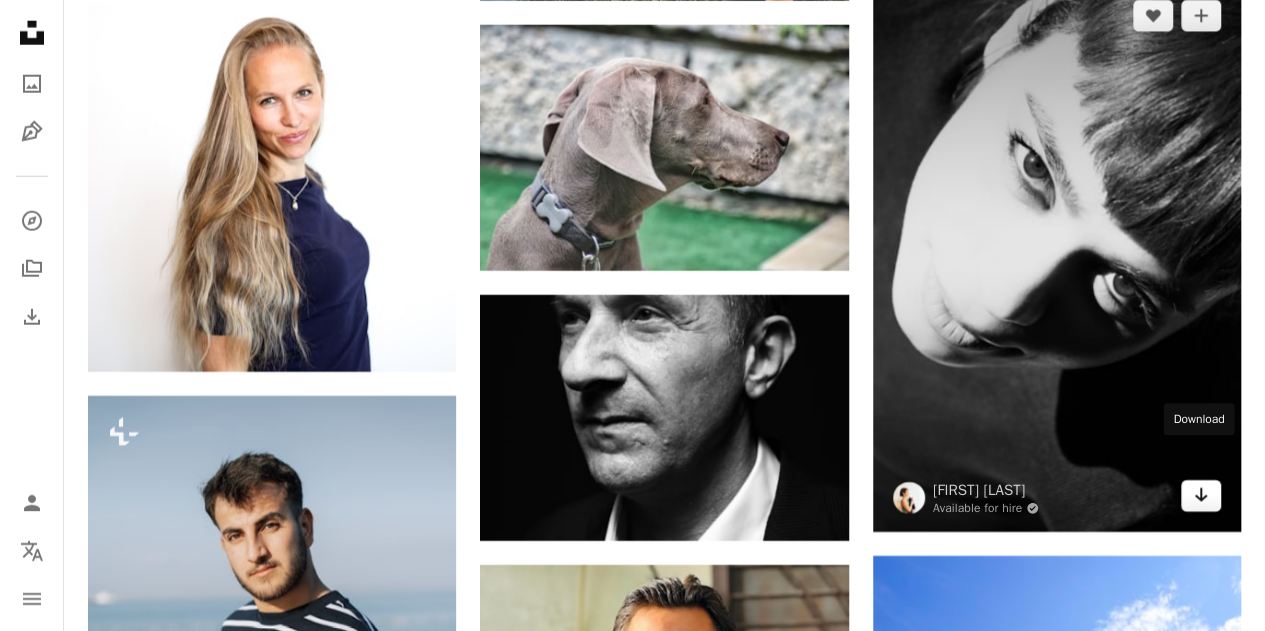 click on "Arrow pointing down" 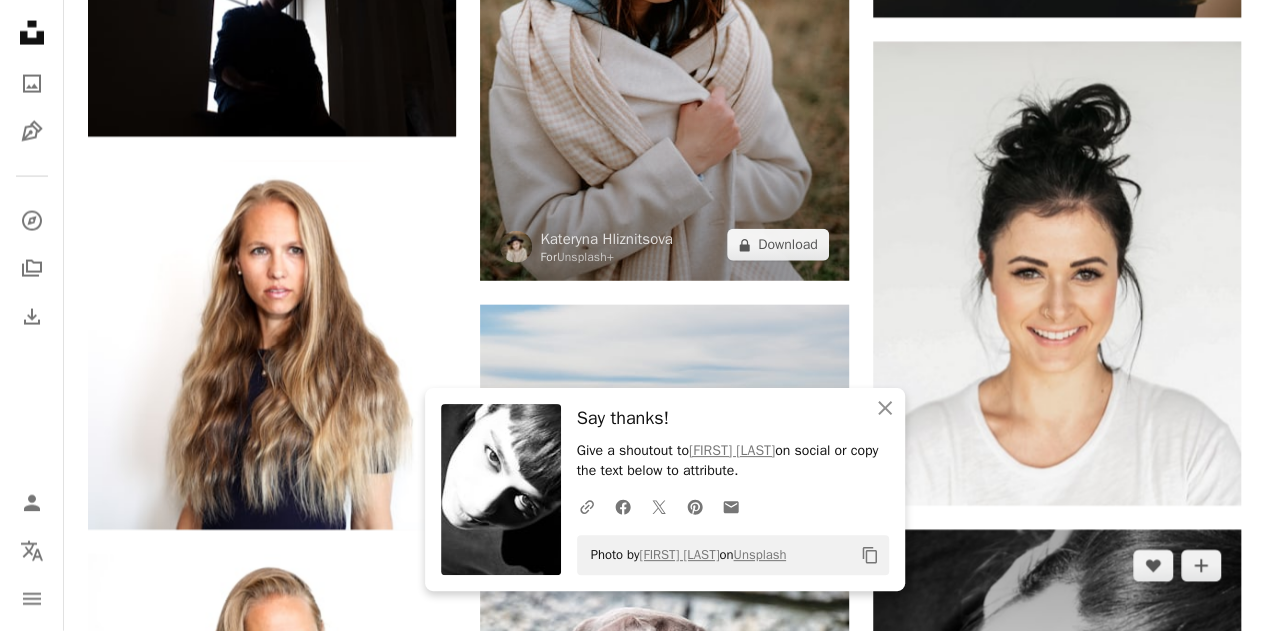 scroll, scrollTop: 9764, scrollLeft: 0, axis: vertical 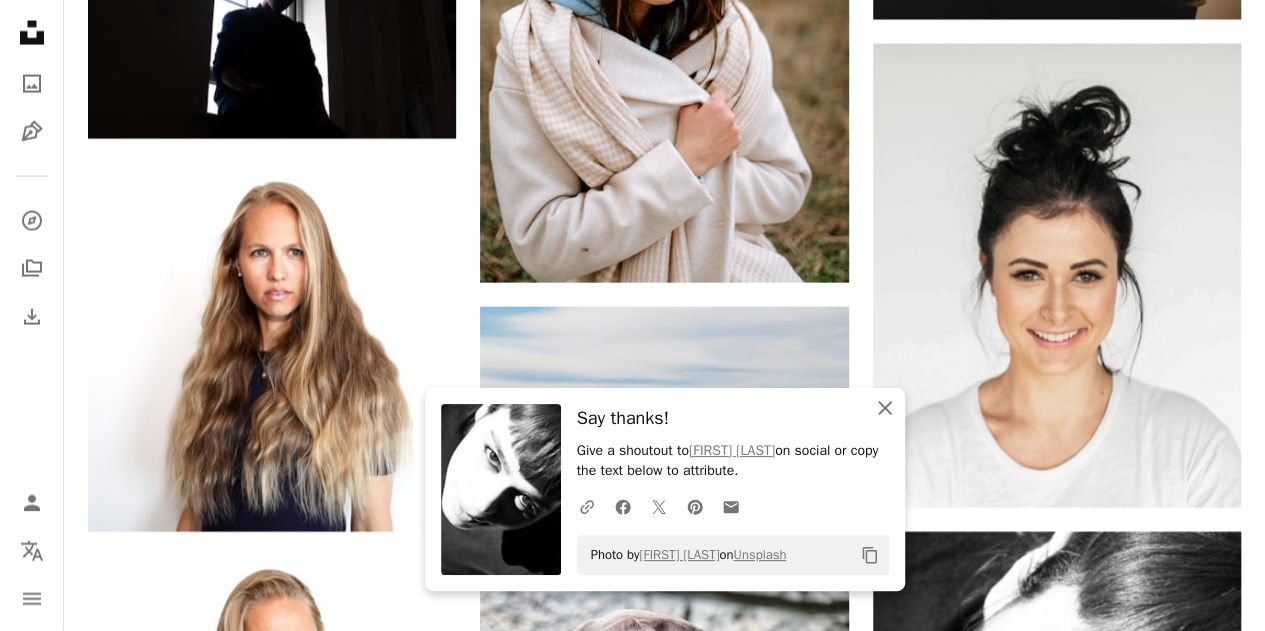 click on "An X shape" 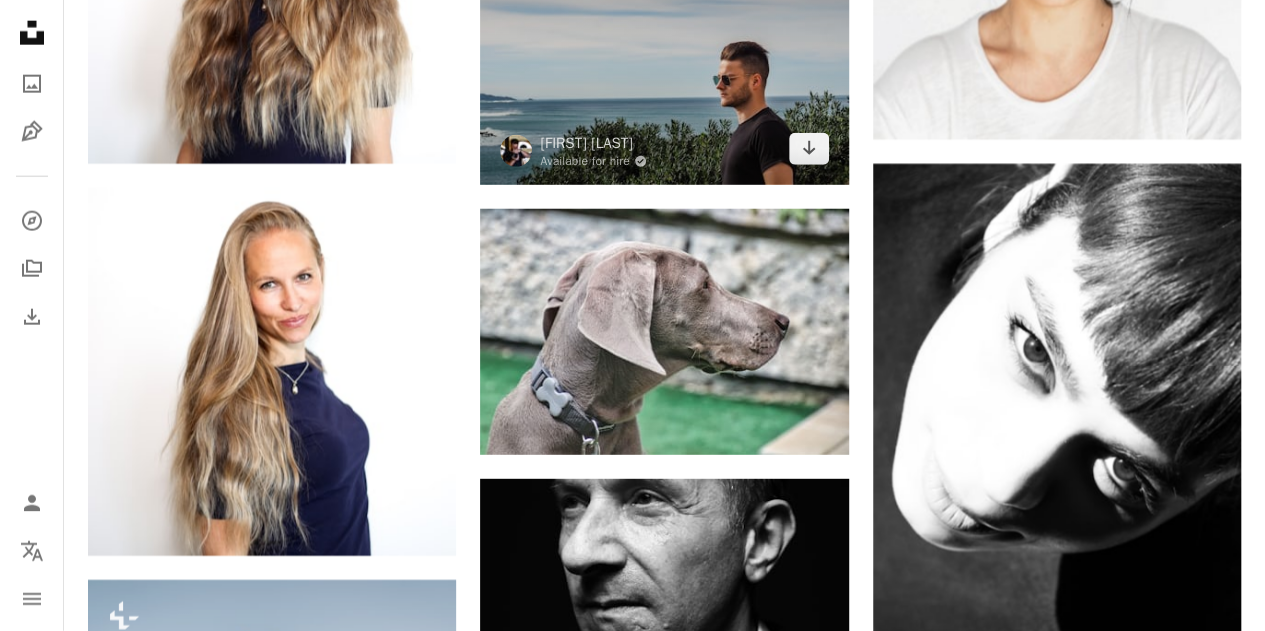 scroll, scrollTop: 10178, scrollLeft: 0, axis: vertical 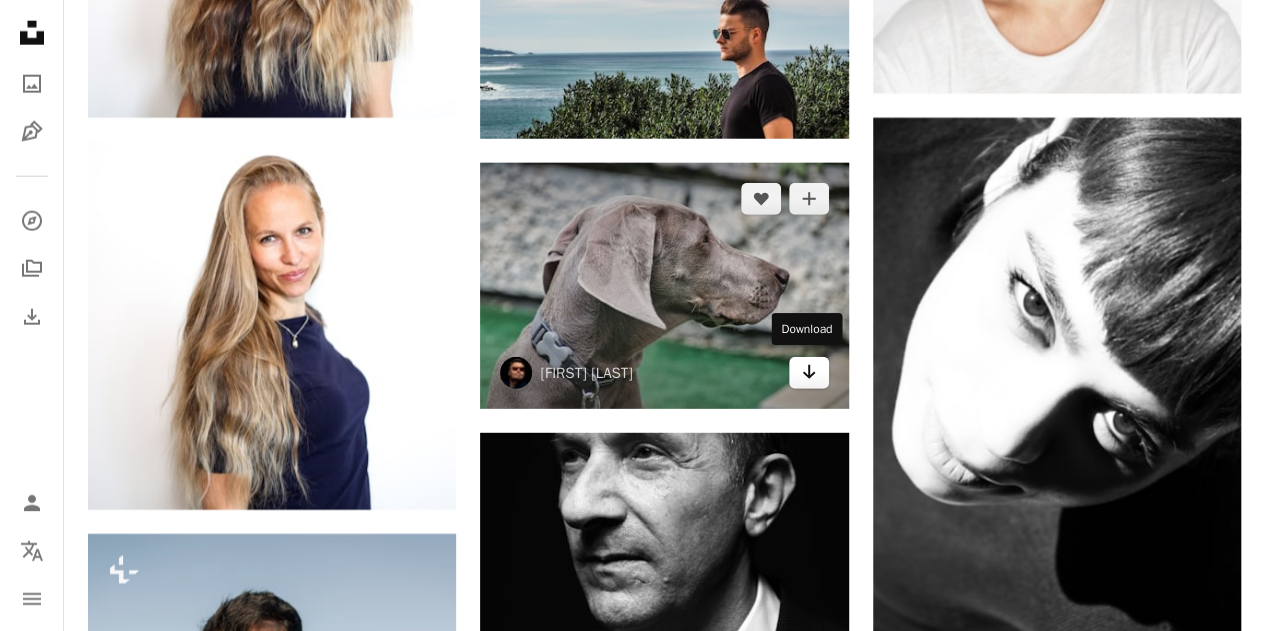 click on "Arrow pointing down" 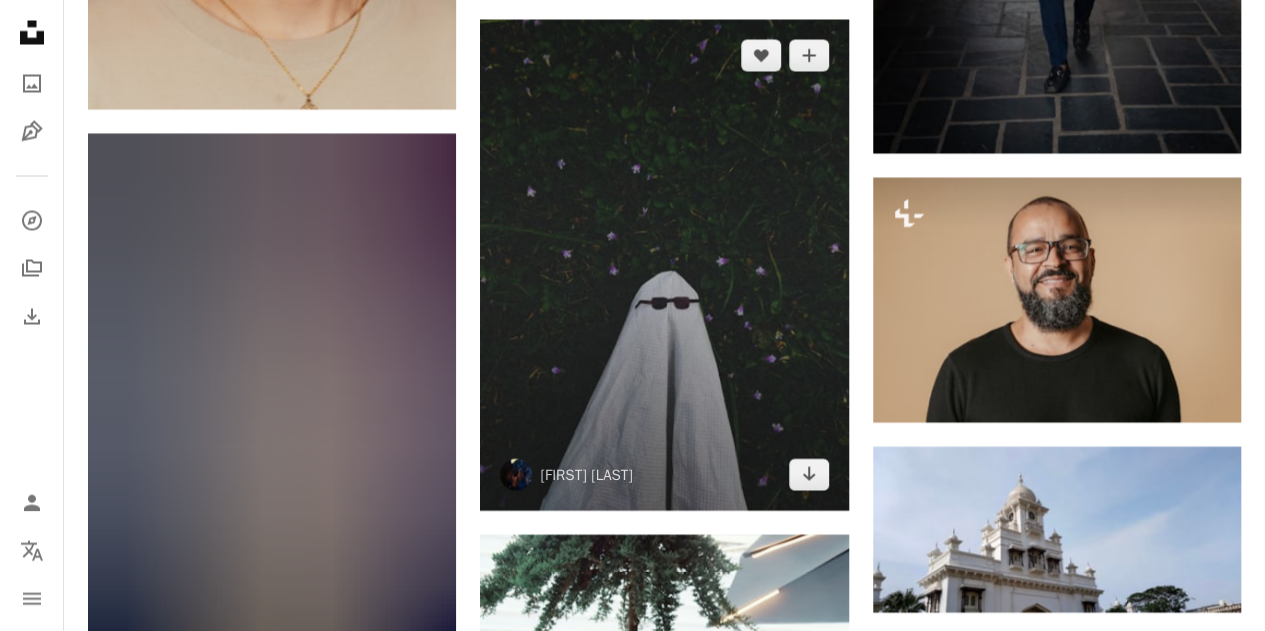 scroll, scrollTop: 5730, scrollLeft: 0, axis: vertical 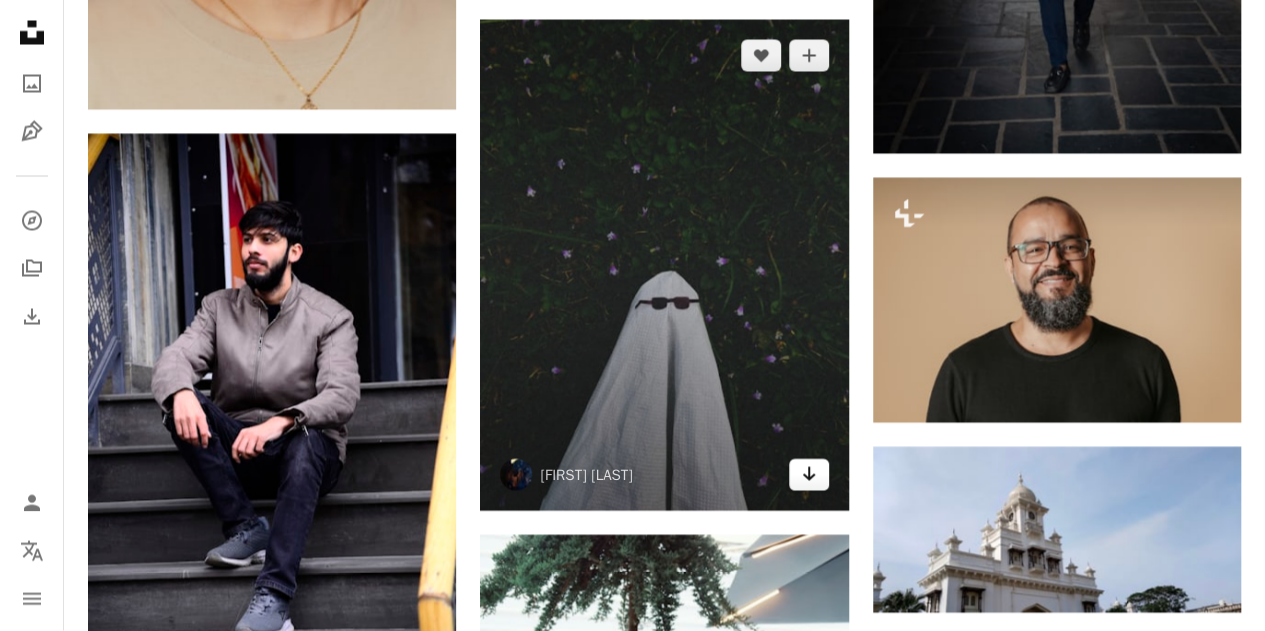 click on "Arrow pointing down" at bounding box center (809, 475) 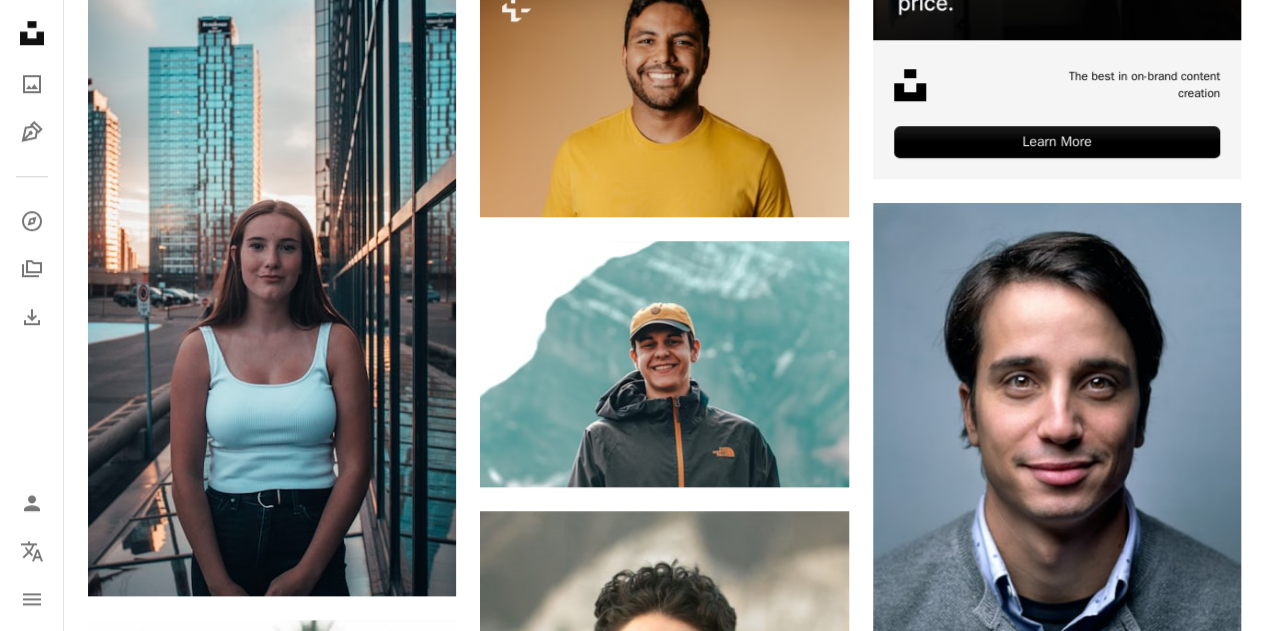 scroll, scrollTop: 0, scrollLeft: 0, axis: both 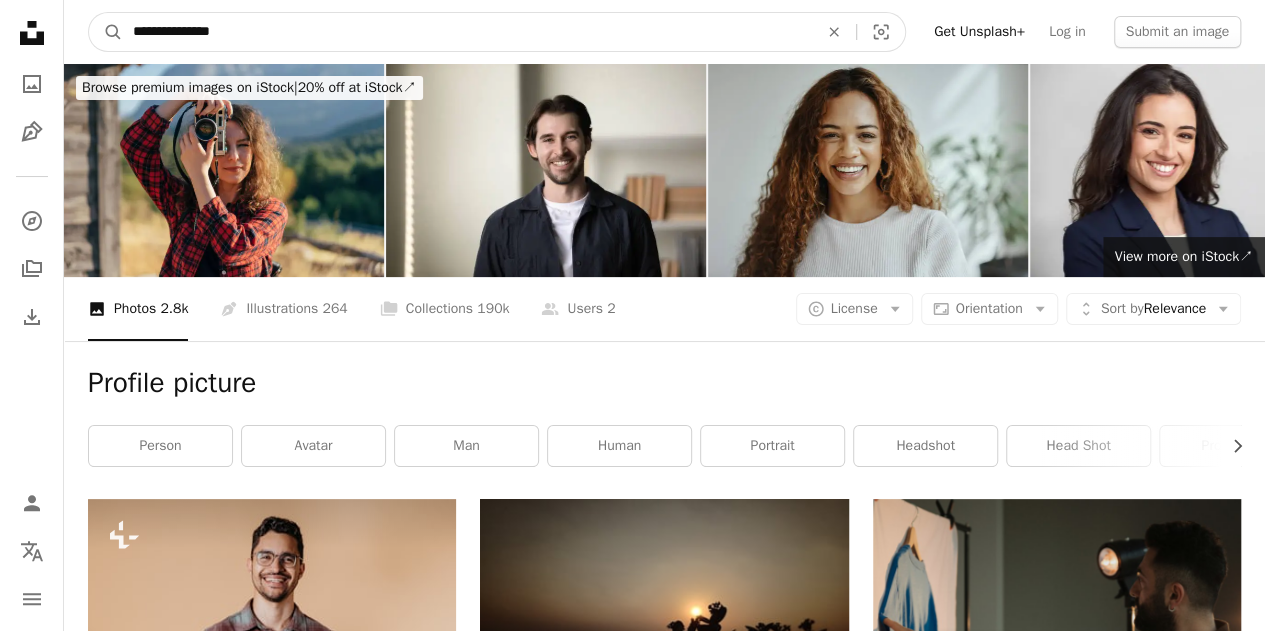 drag, startPoint x: 254, startPoint y: 35, endPoint x: 0, endPoint y: 29, distance: 254.07086 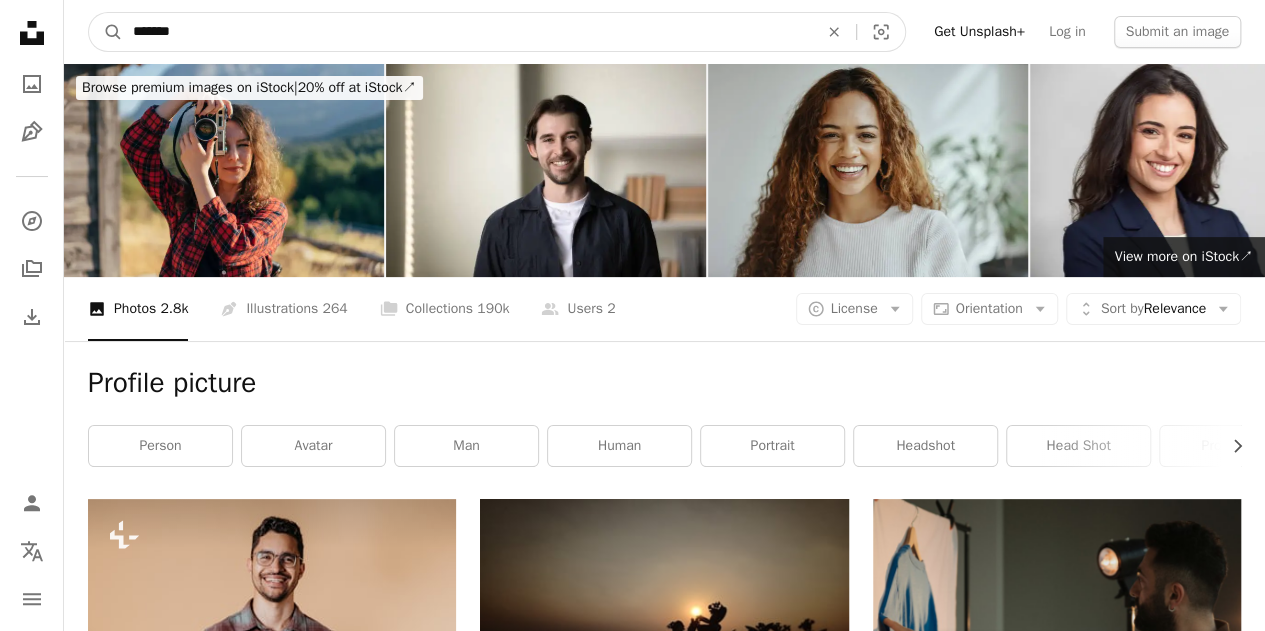 type on "*******" 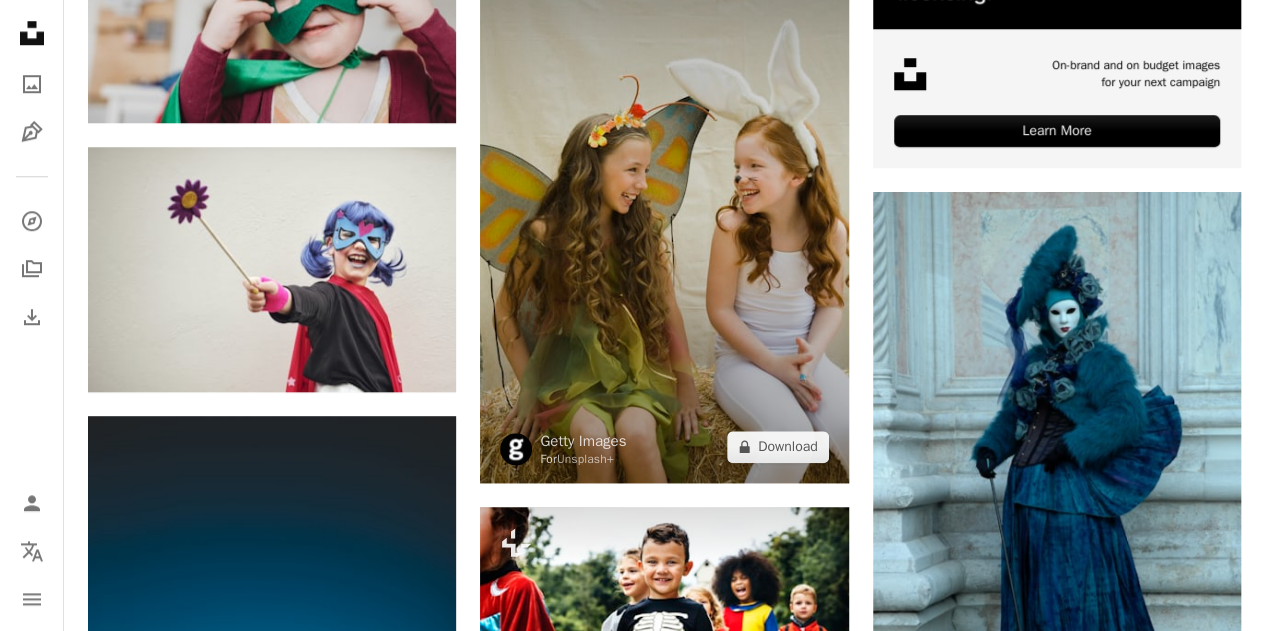 scroll, scrollTop: 840, scrollLeft: 0, axis: vertical 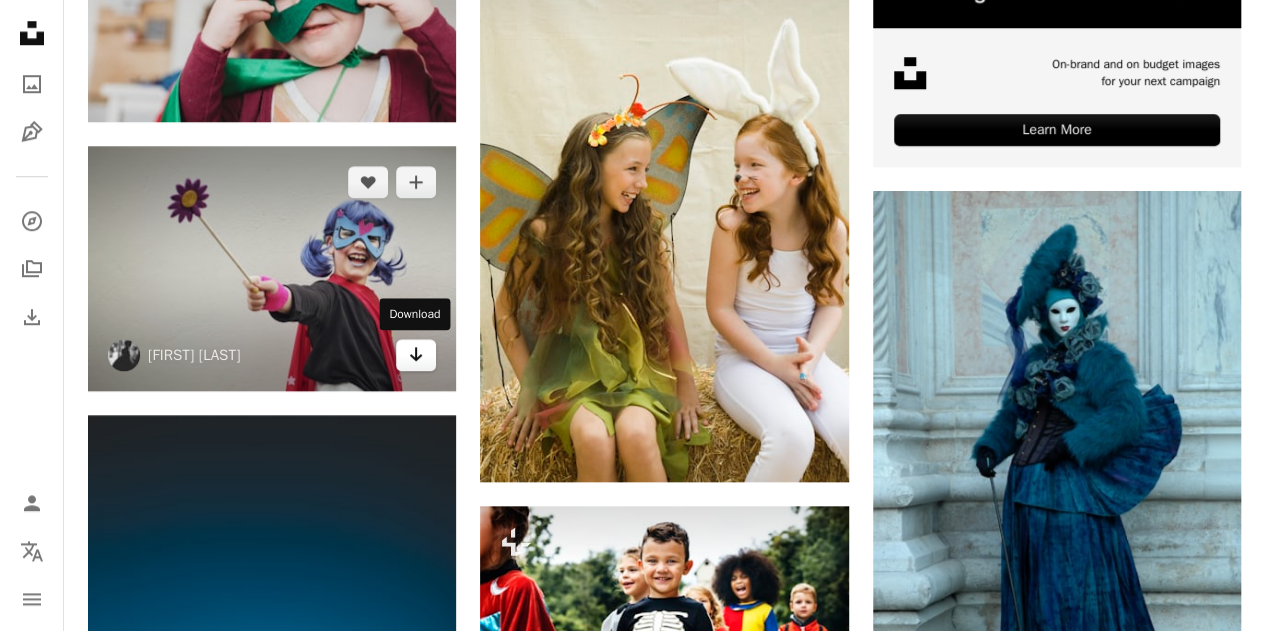 click on "Arrow pointing down" 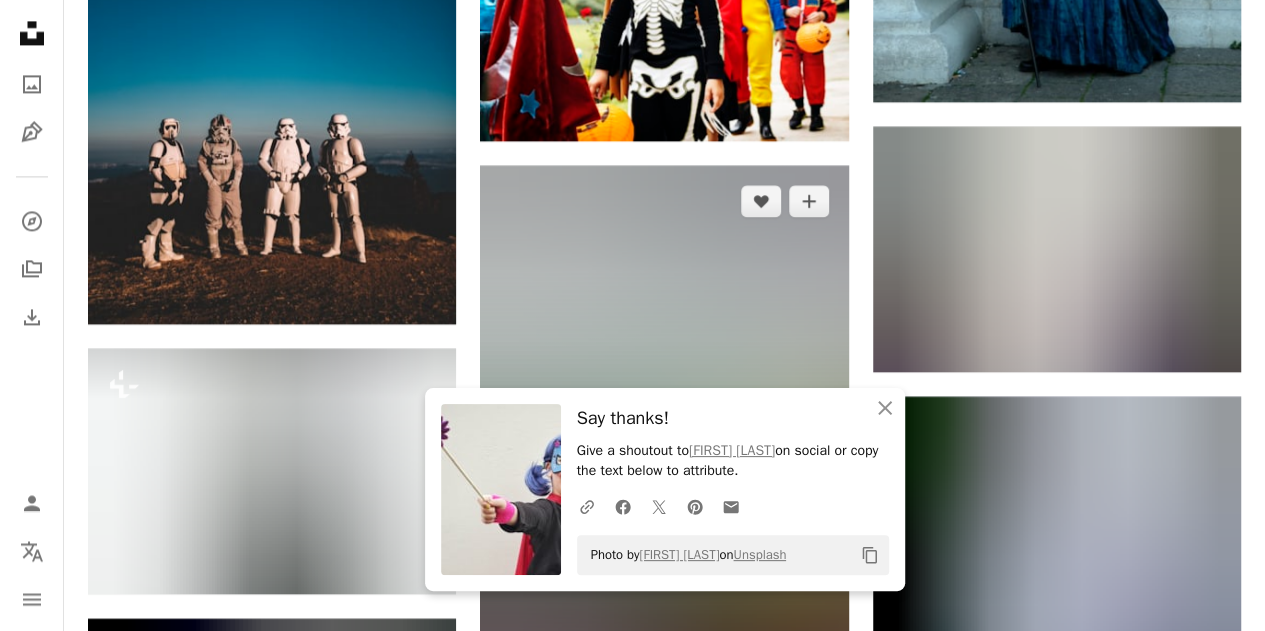 scroll, scrollTop: 1484, scrollLeft: 0, axis: vertical 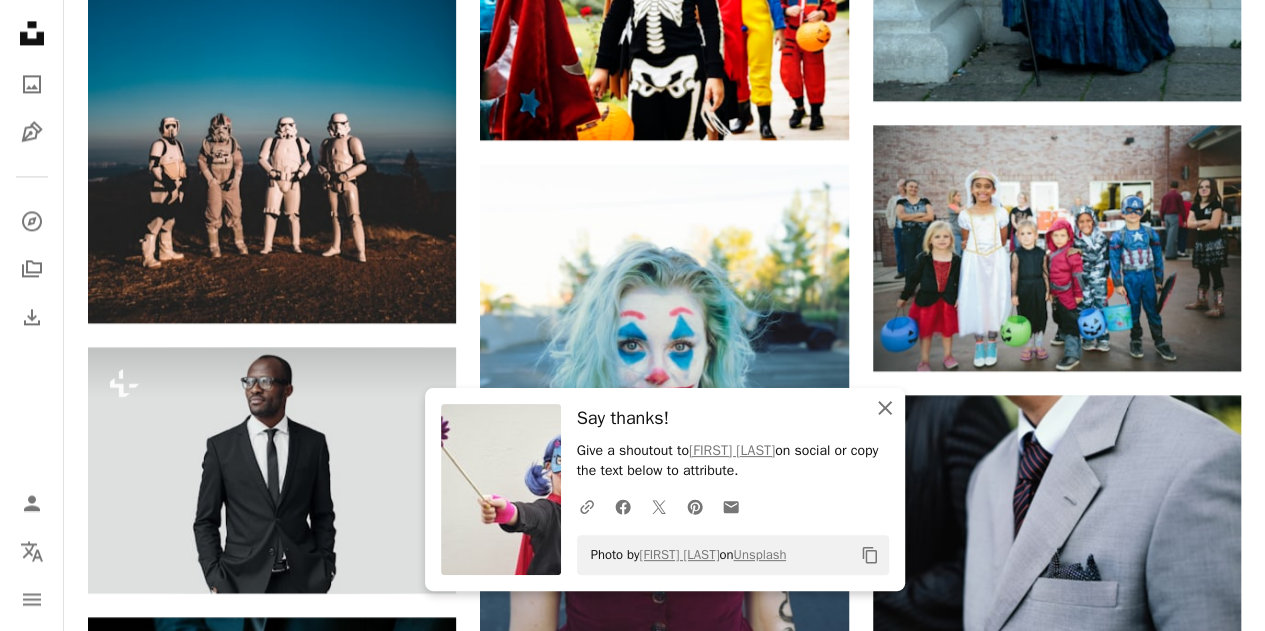 click on "An X shape" 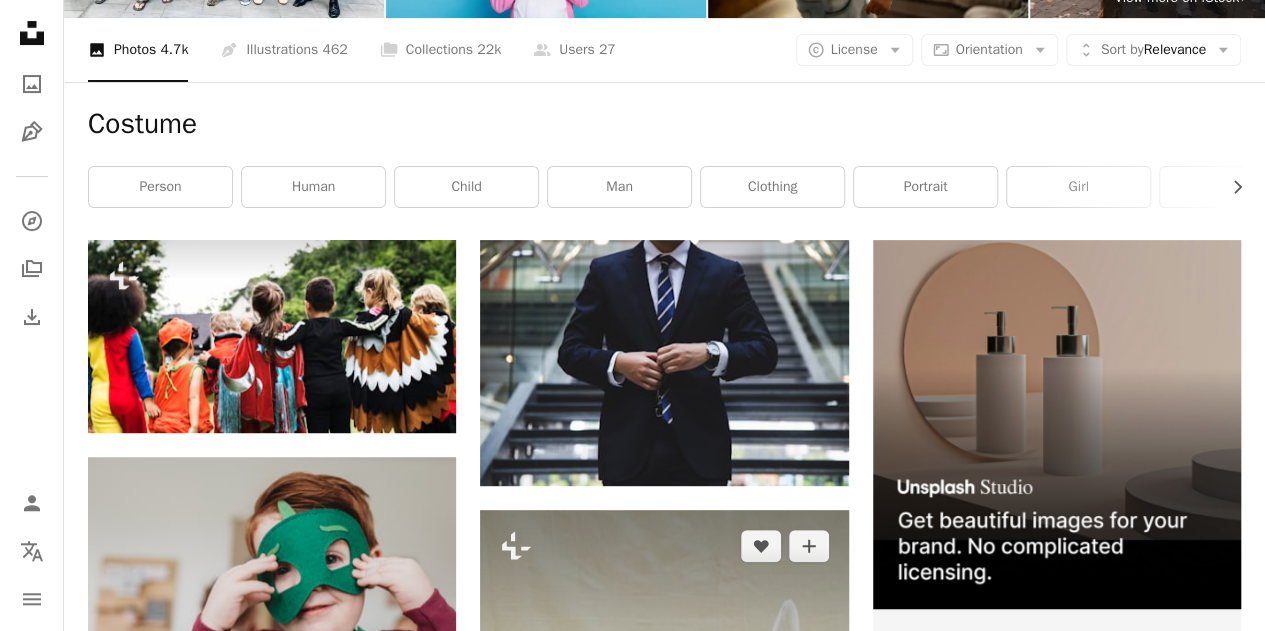 scroll, scrollTop: 0, scrollLeft: 0, axis: both 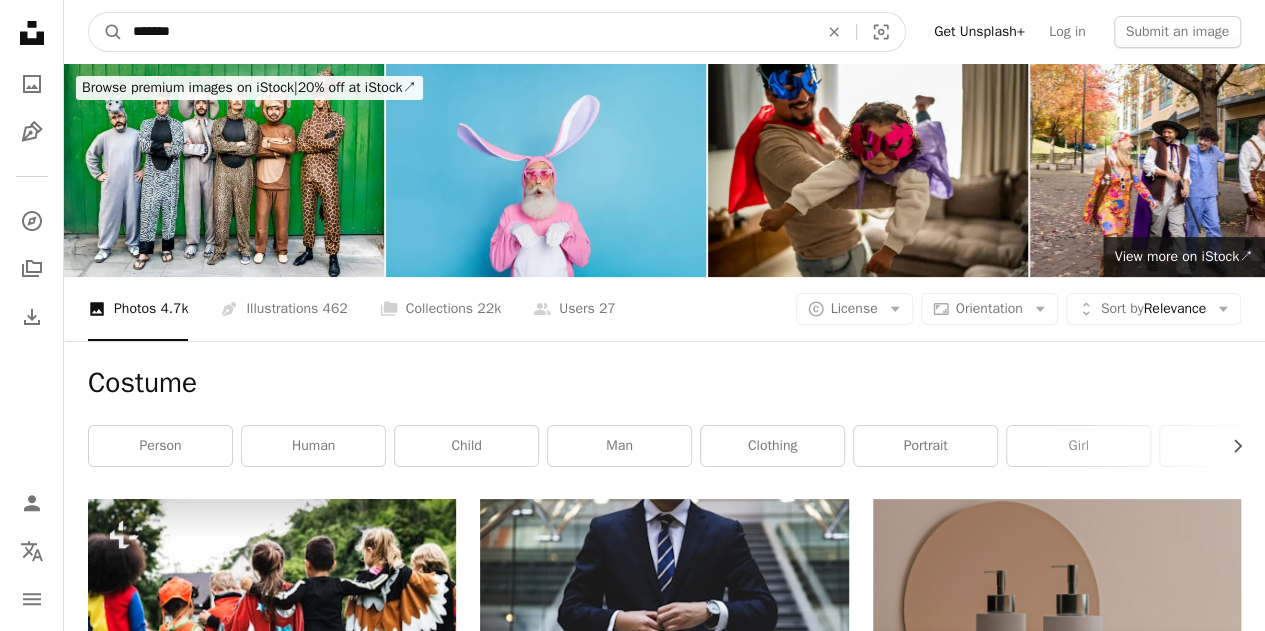 drag, startPoint x: 53, startPoint y: 3, endPoint x: 0, endPoint y: 11, distance: 53.600372 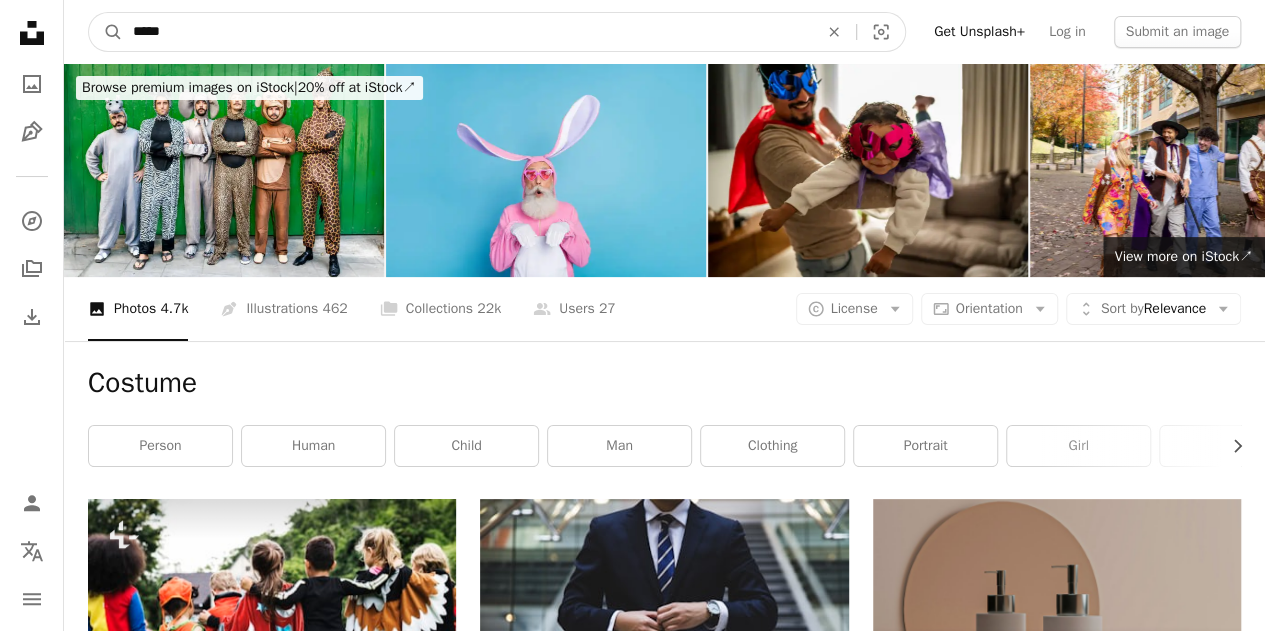 type on "******" 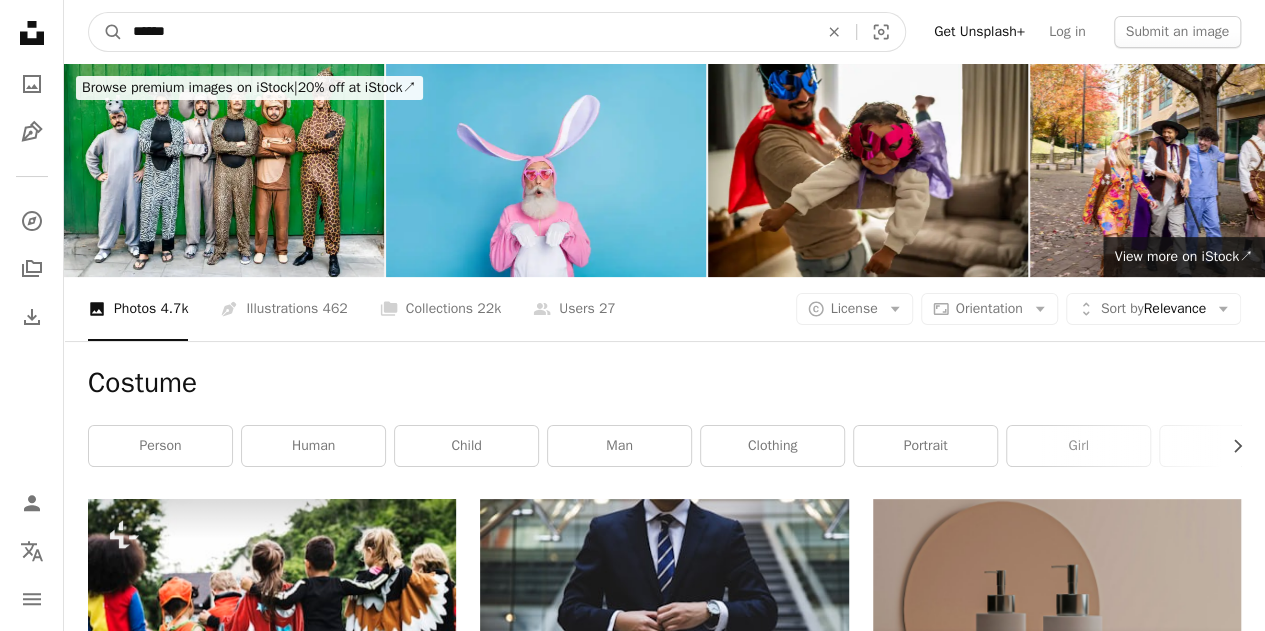 click on "A magnifying glass" at bounding box center [106, 32] 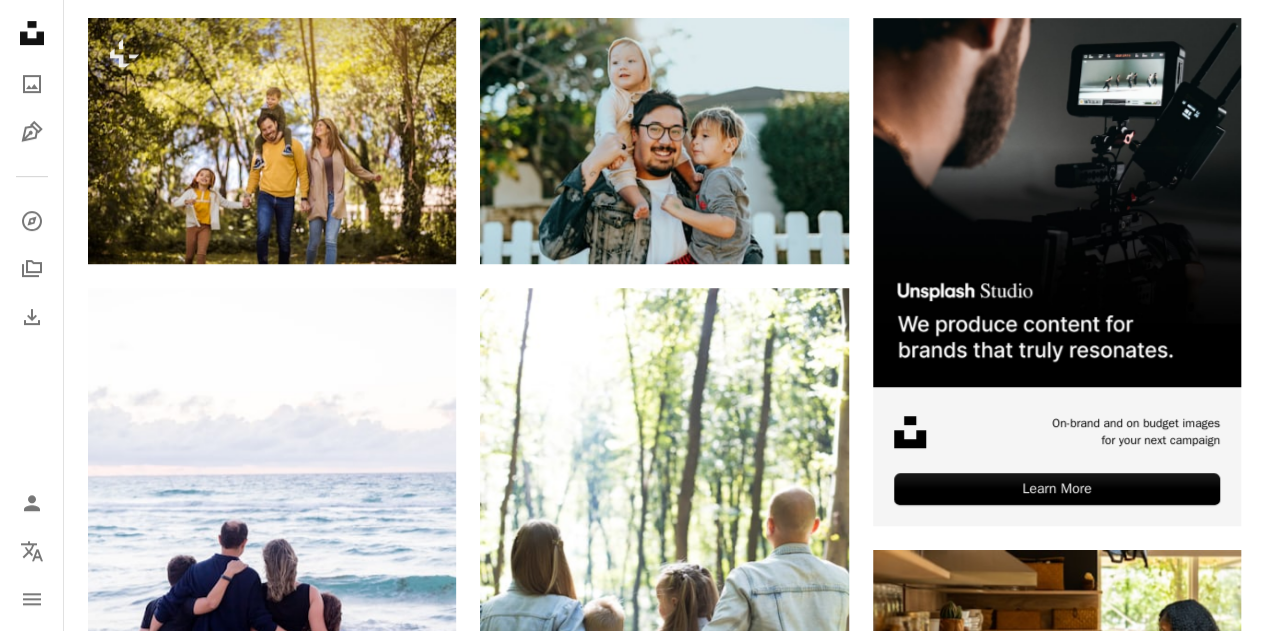 scroll, scrollTop: 0, scrollLeft: 0, axis: both 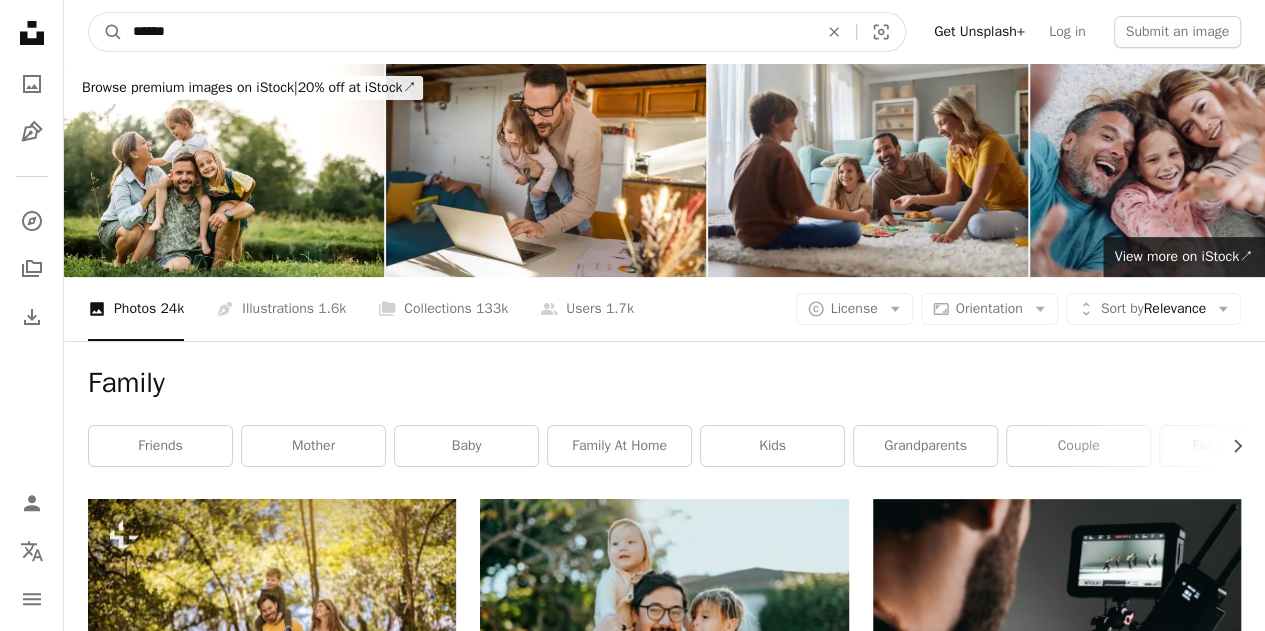 click on "******" at bounding box center [467, 32] 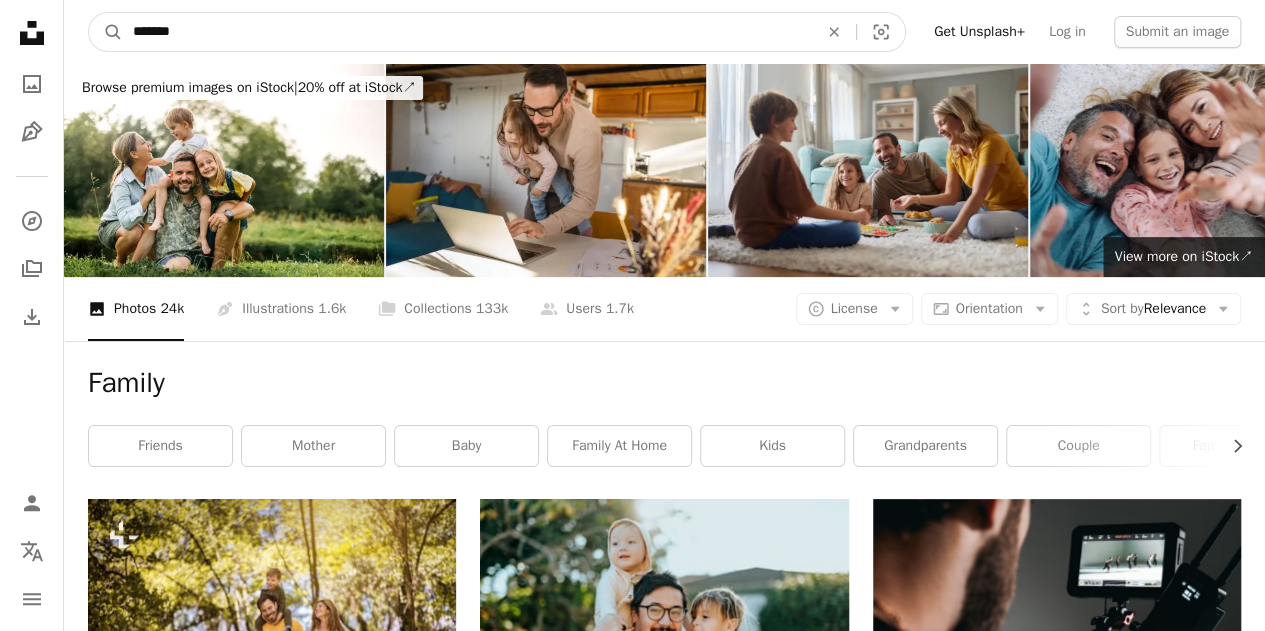 type on "********" 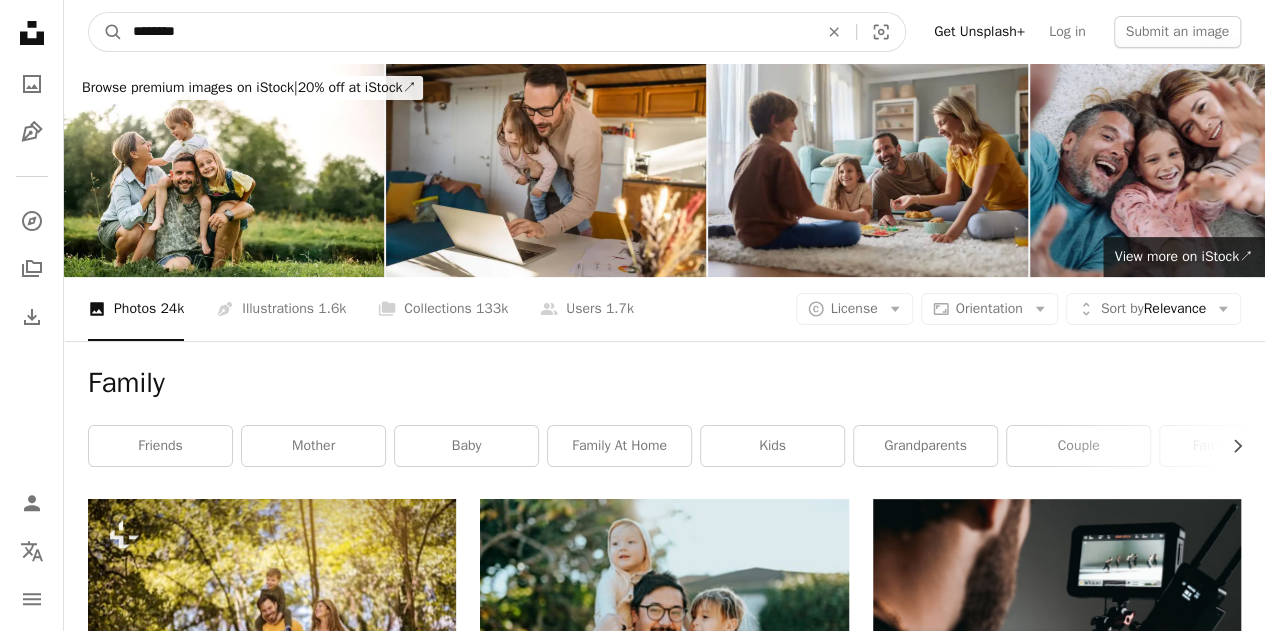 click on "A magnifying glass" at bounding box center [106, 32] 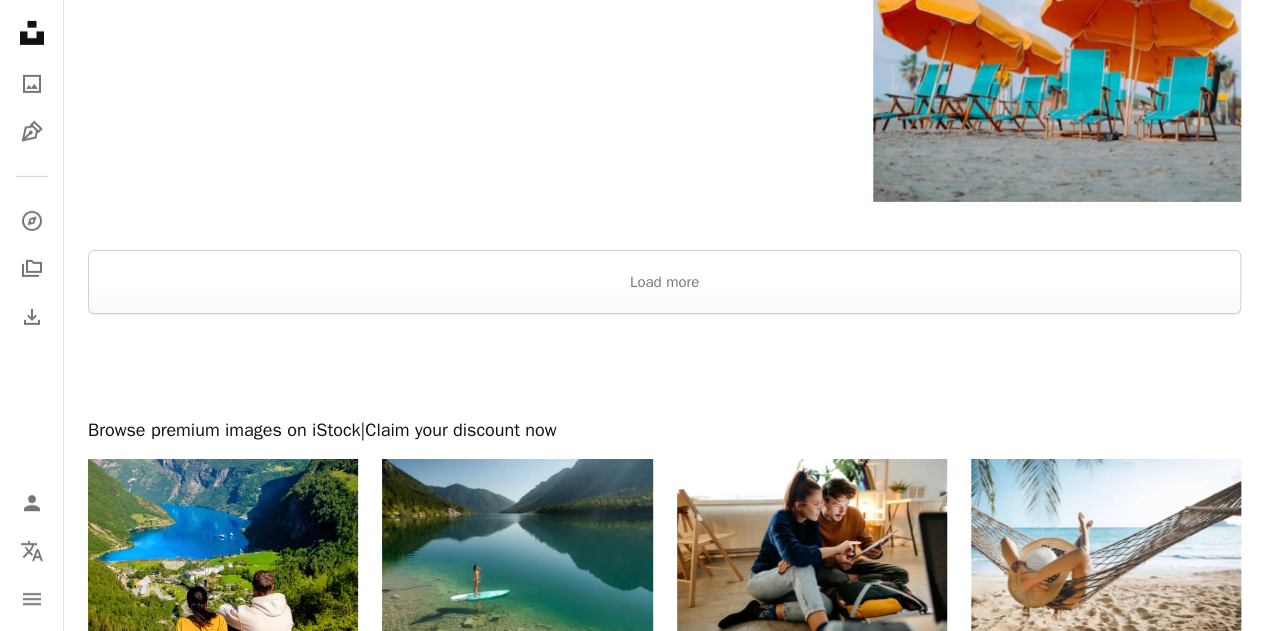 scroll, scrollTop: 3331, scrollLeft: 0, axis: vertical 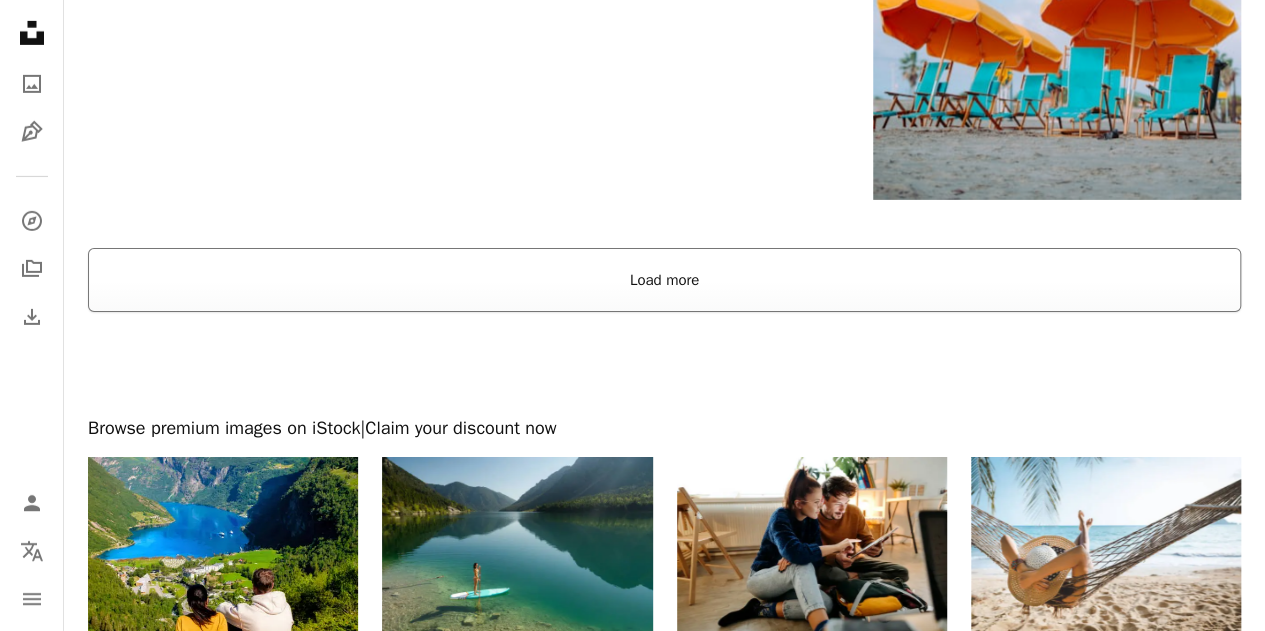 click on "Load more" at bounding box center (664, 280) 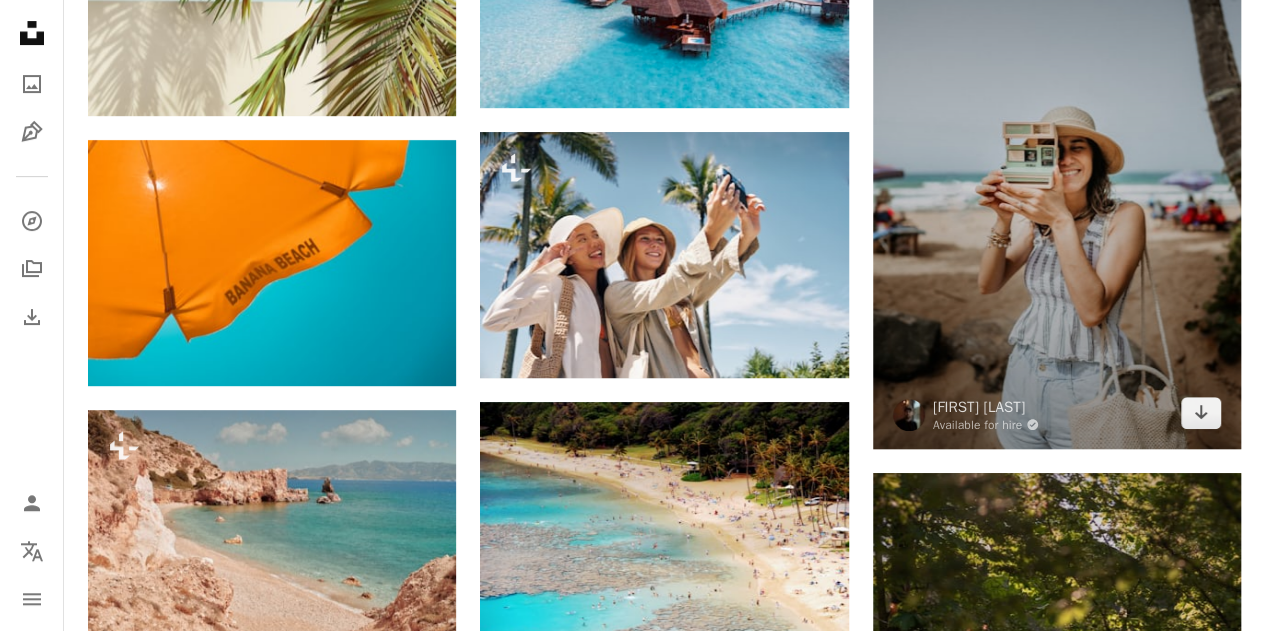 scroll, scrollTop: 7930, scrollLeft: 0, axis: vertical 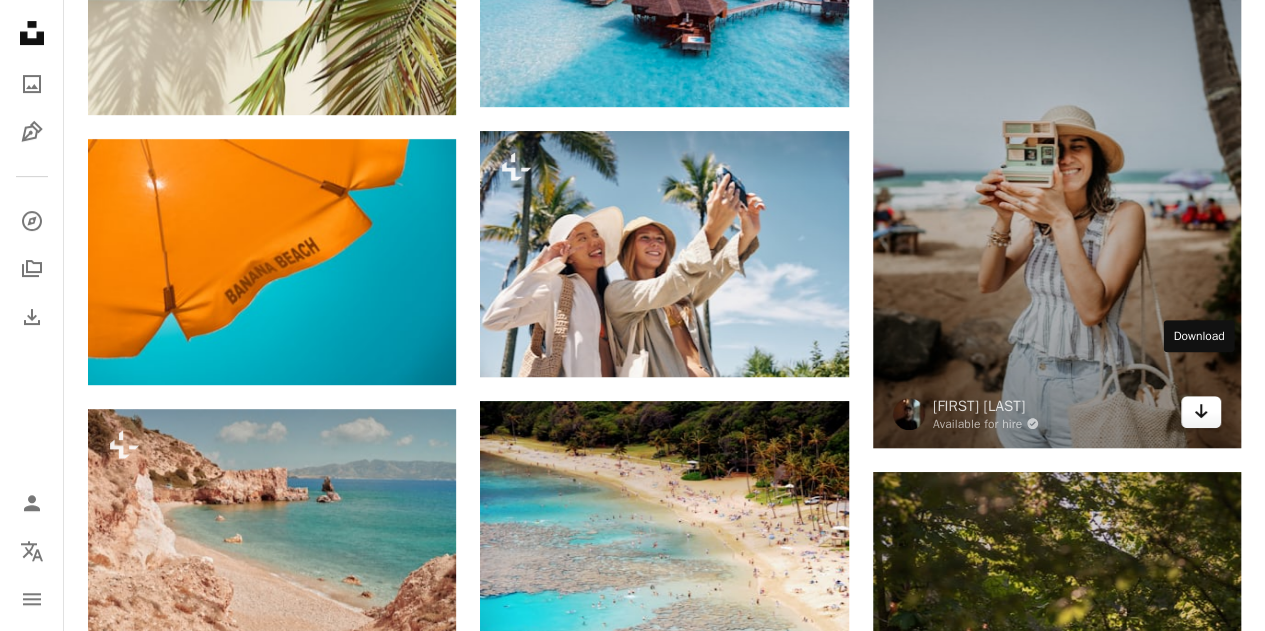 click on "Arrow pointing down" 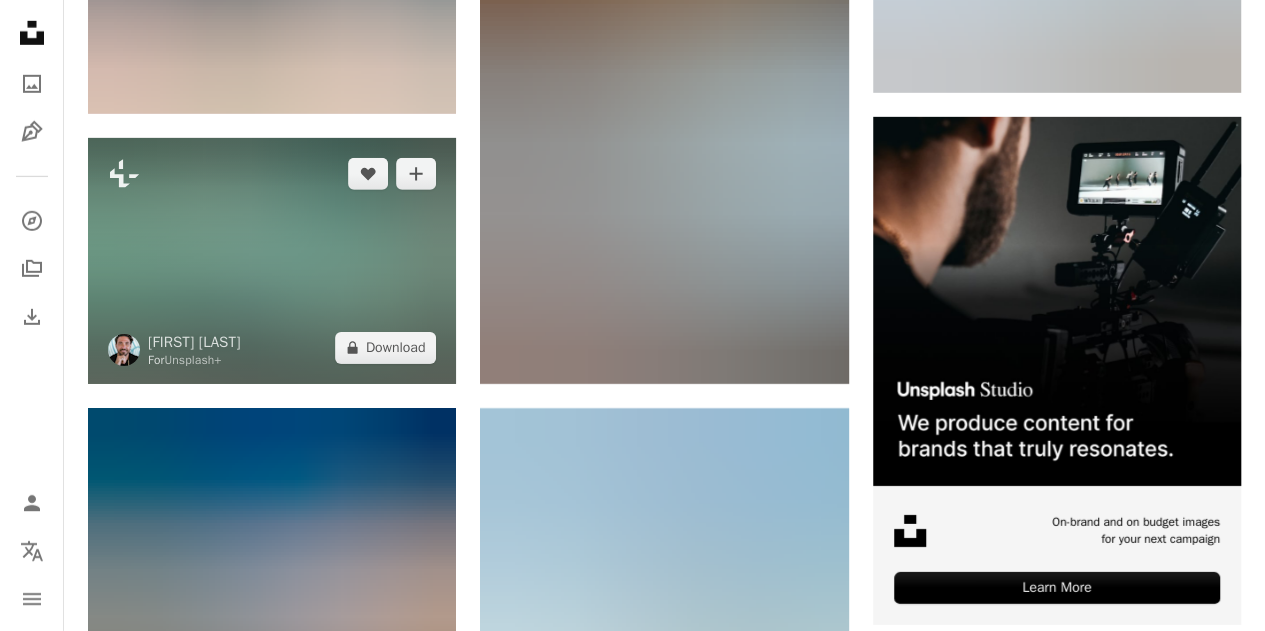 scroll, scrollTop: 6674, scrollLeft: 0, axis: vertical 